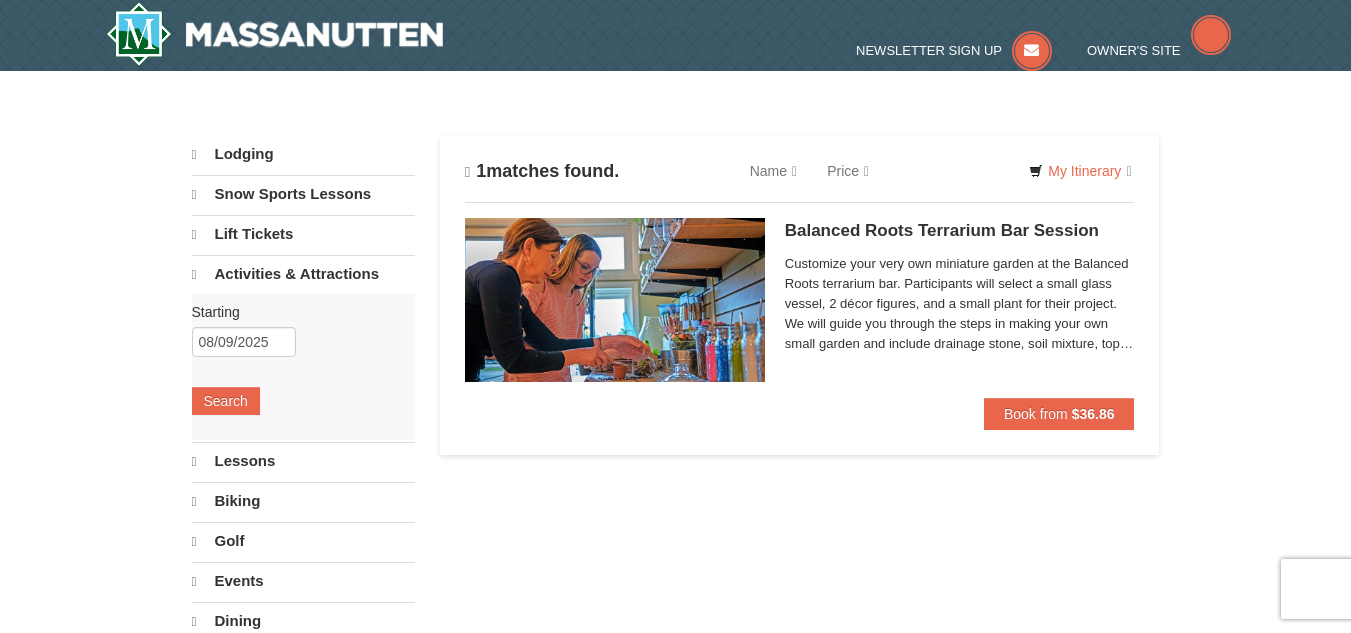 scroll, scrollTop: 0, scrollLeft: 0, axis: both 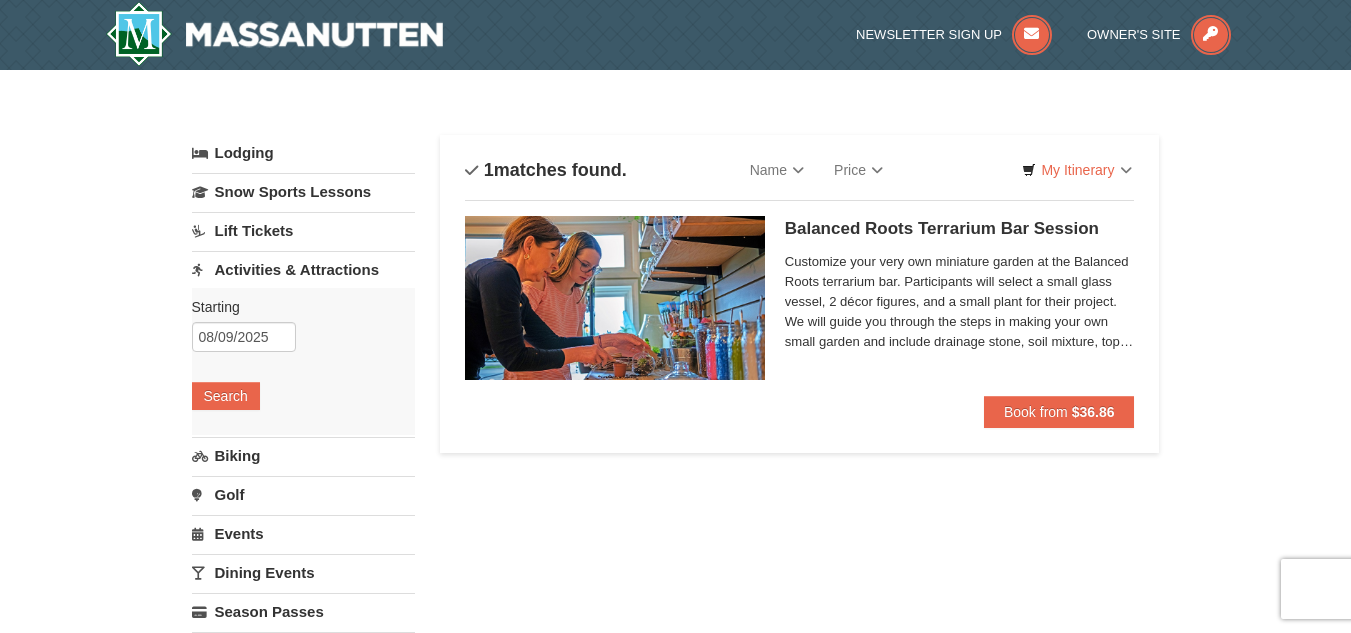 click on "Browser Not Supported
We notice you are using a browser which will not provide the best experience. We recommend using newer versions Chrome, Firefox, and Edge.
Chrome
Firefox
Edge
Safari
Select your preferred browser above to download.
Continue Anyway
Skip to Main Content
Skip to Main Content
Newsletter Sign Up
Owner's Site
×" at bounding box center (675, 1015) 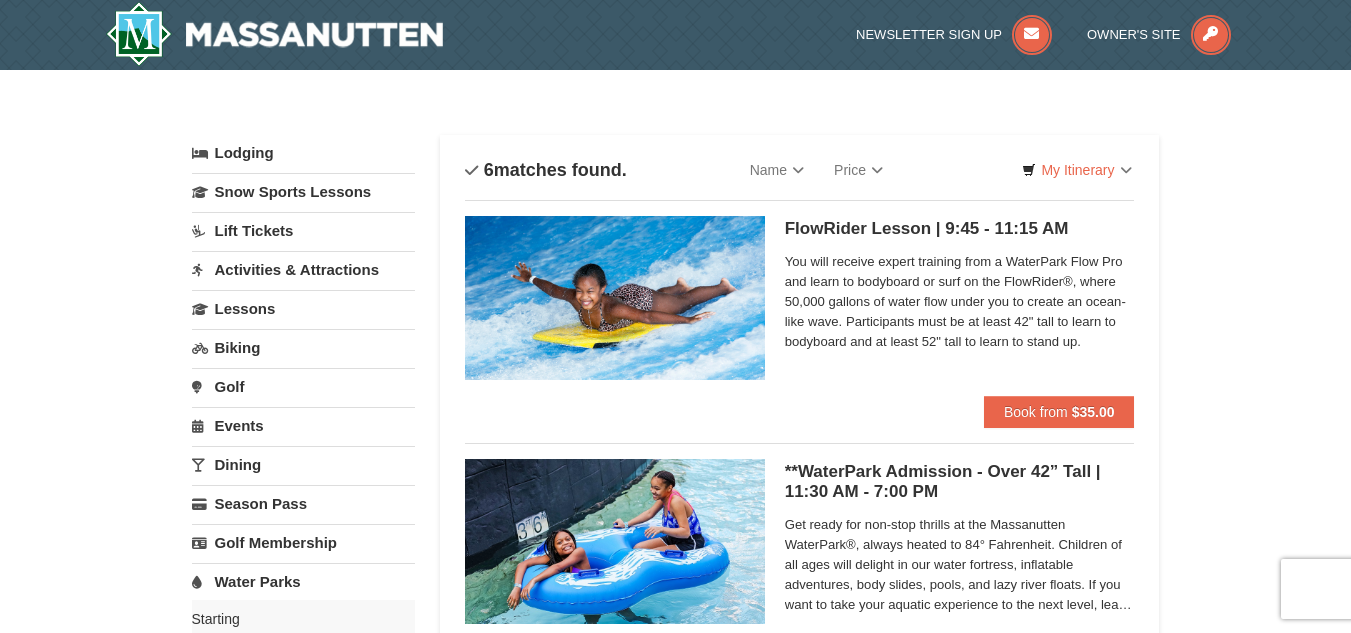 scroll, scrollTop: 0, scrollLeft: 0, axis: both 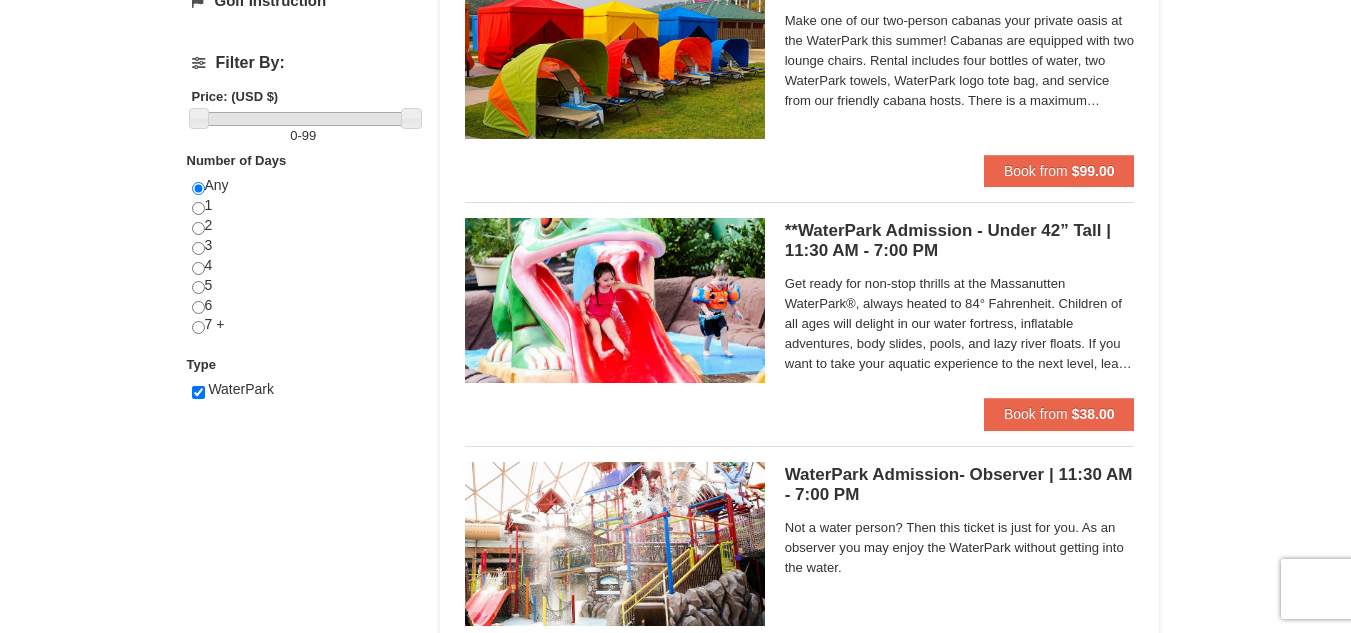 drag, startPoint x: 1365, startPoint y: 287, endPoint x: 1316, endPoint y: 64, distance: 228.31995 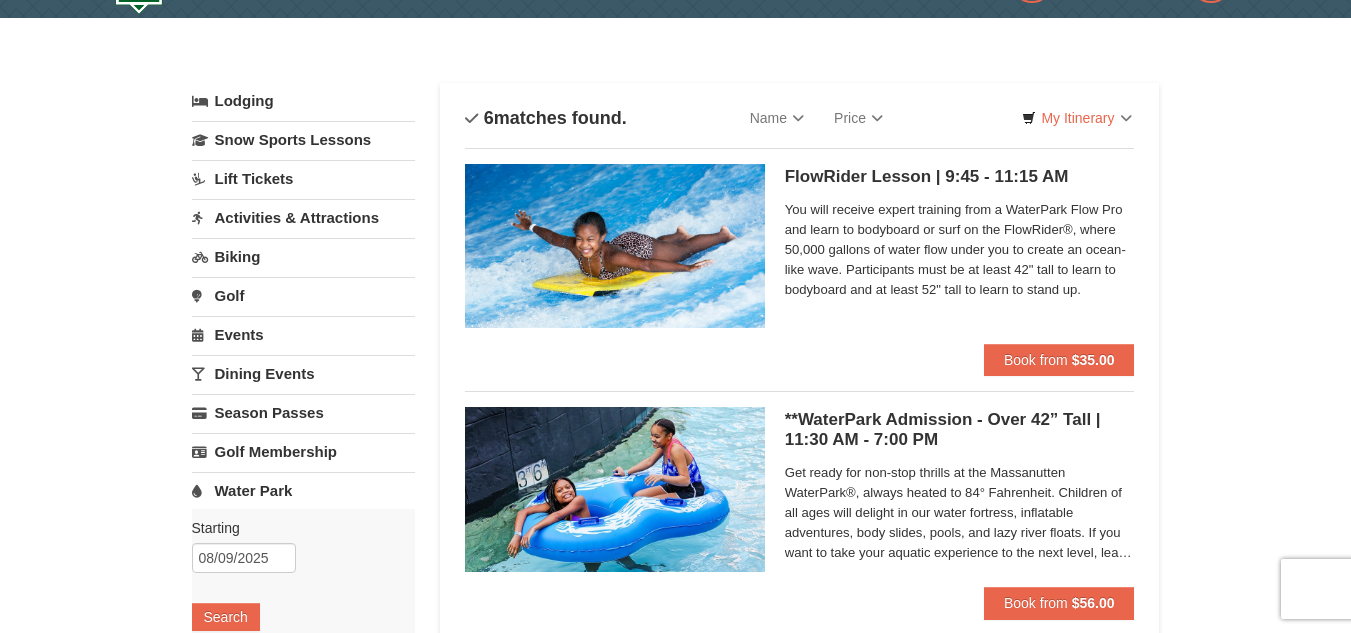 scroll, scrollTop: 56, scrollLeft: 0, axis: vertical 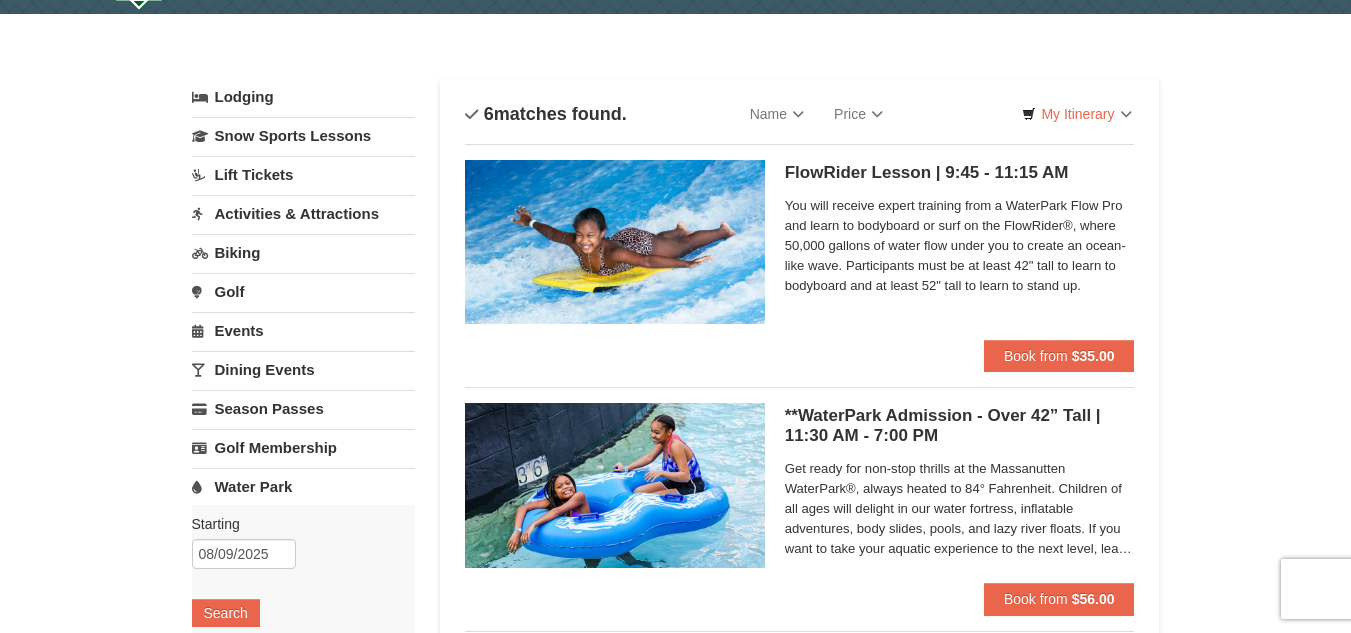 click on "Water Park" at bounding box center [303, 486] 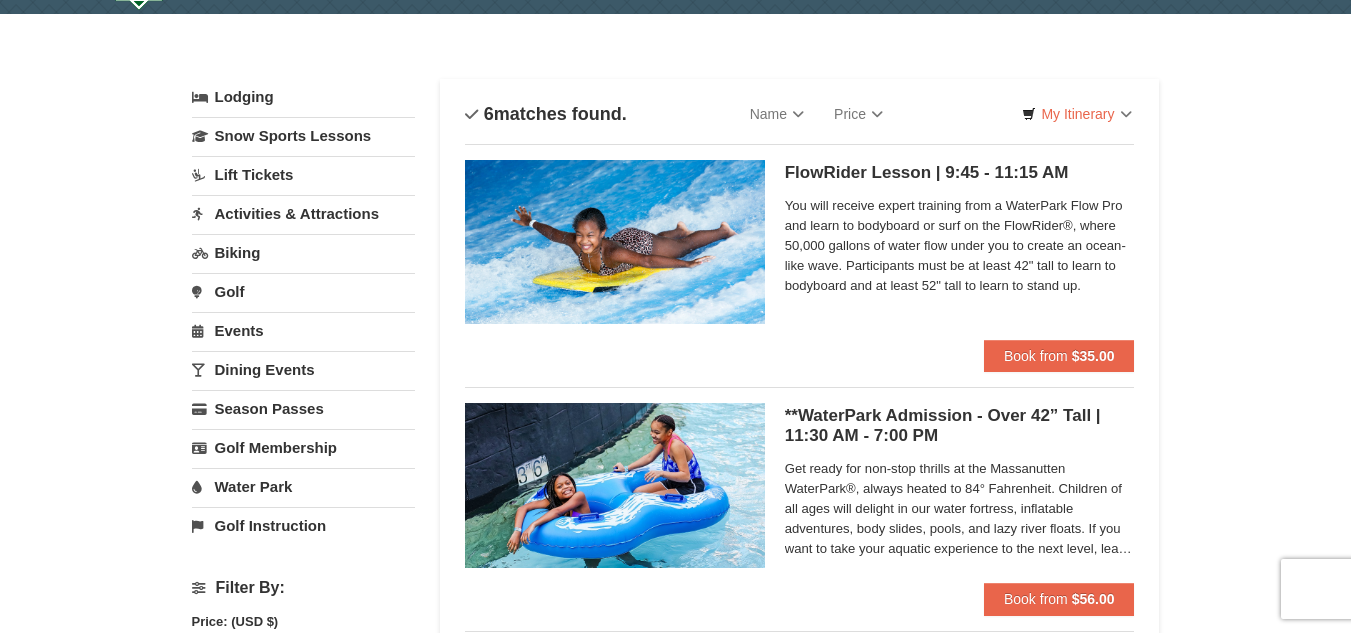 click on "Water Park" at bounding box center (303, 486) 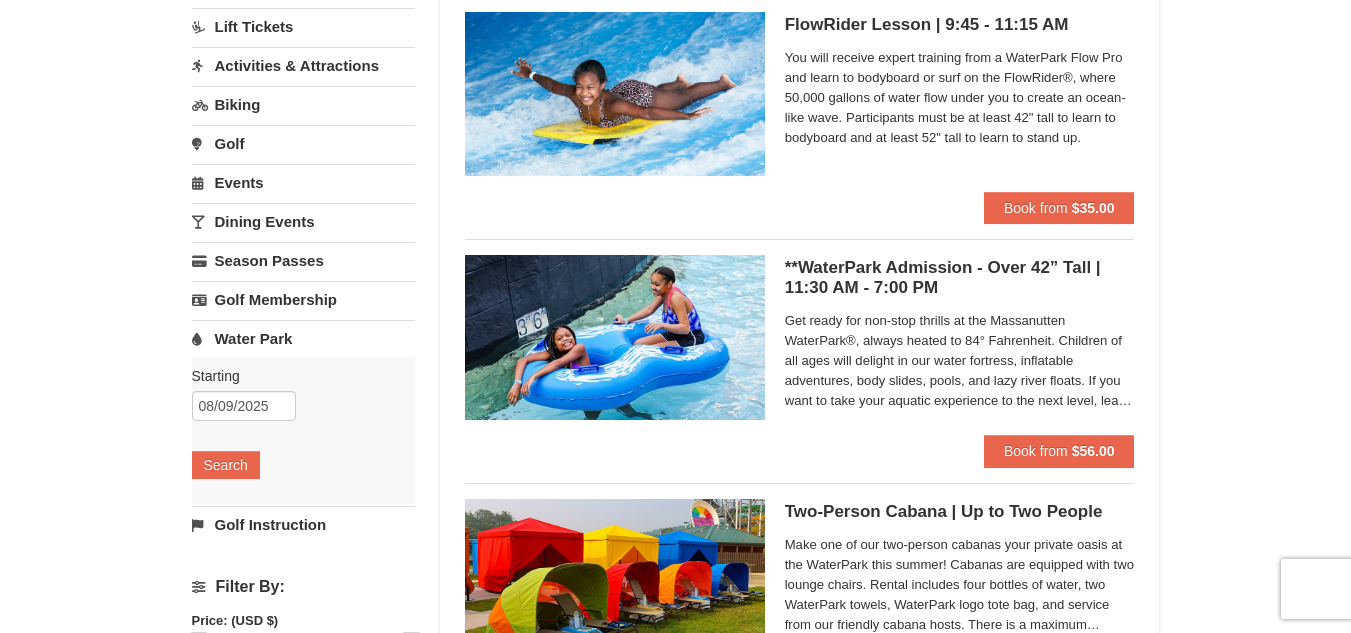 scroll, scrollTop: 208, scrollLeft: 0, axis: vertical 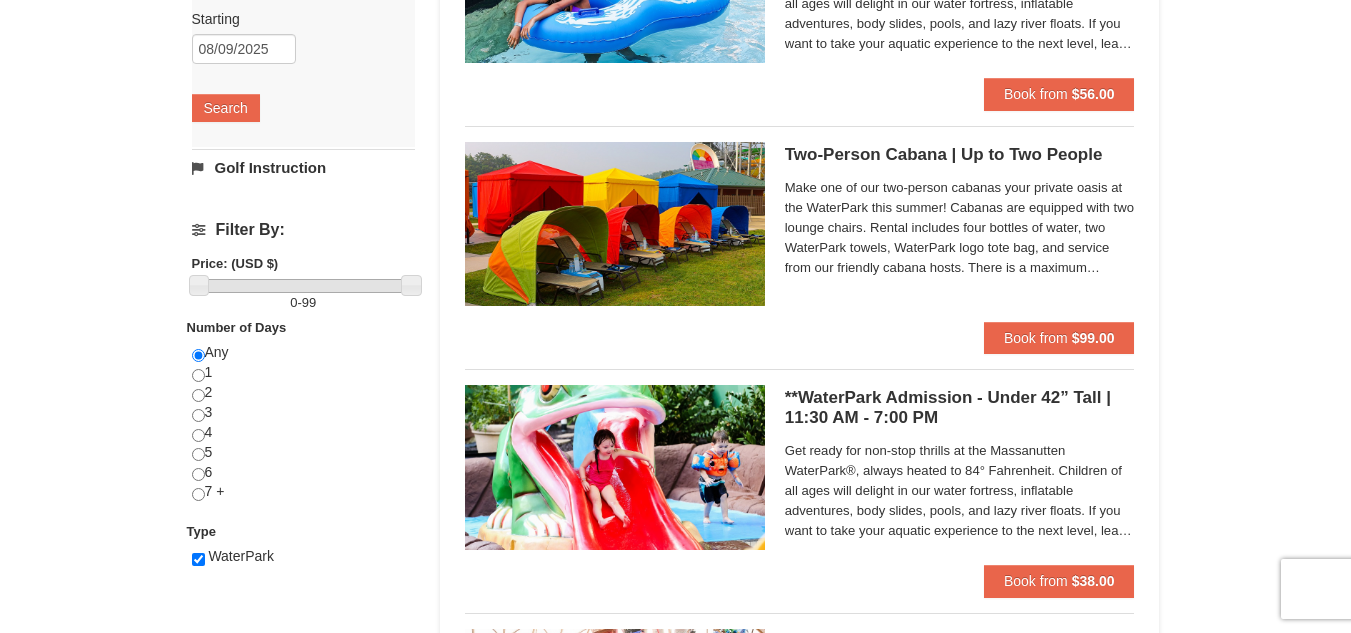 drag, startPoint x: 924, startPoint y: 166, endPoint x: 909, endPoint y: 166, distance: 15 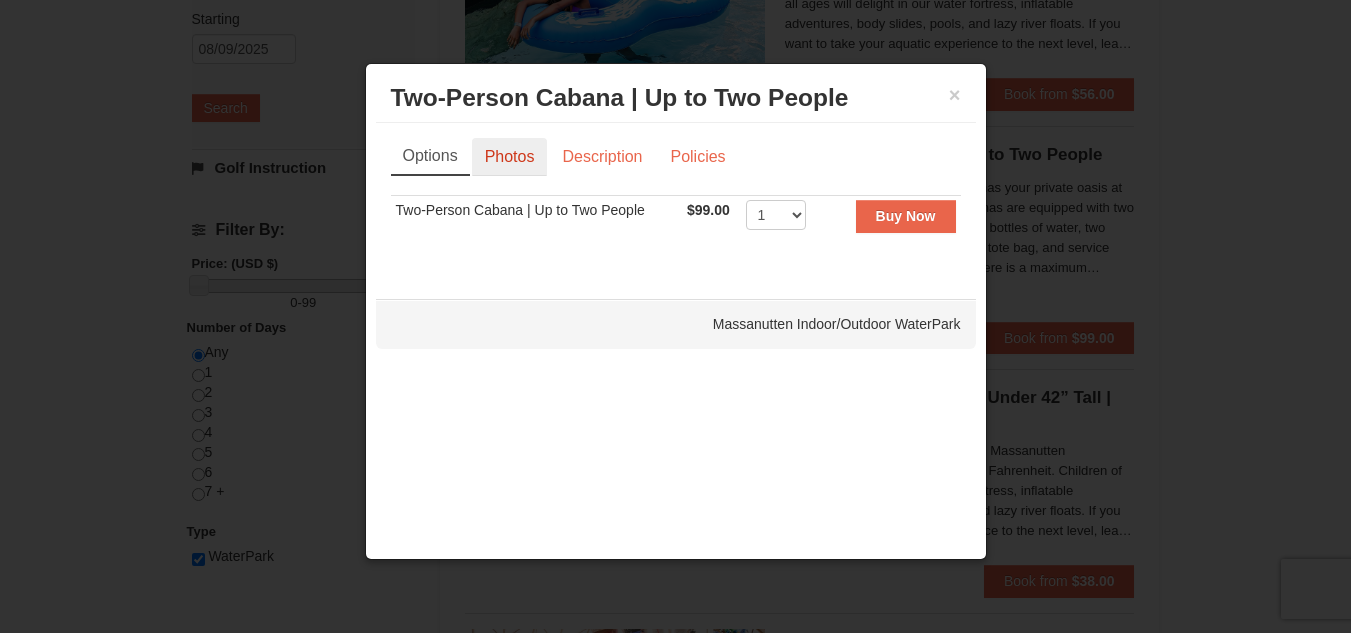 click on "Photos" at bounding box center (510, 157) 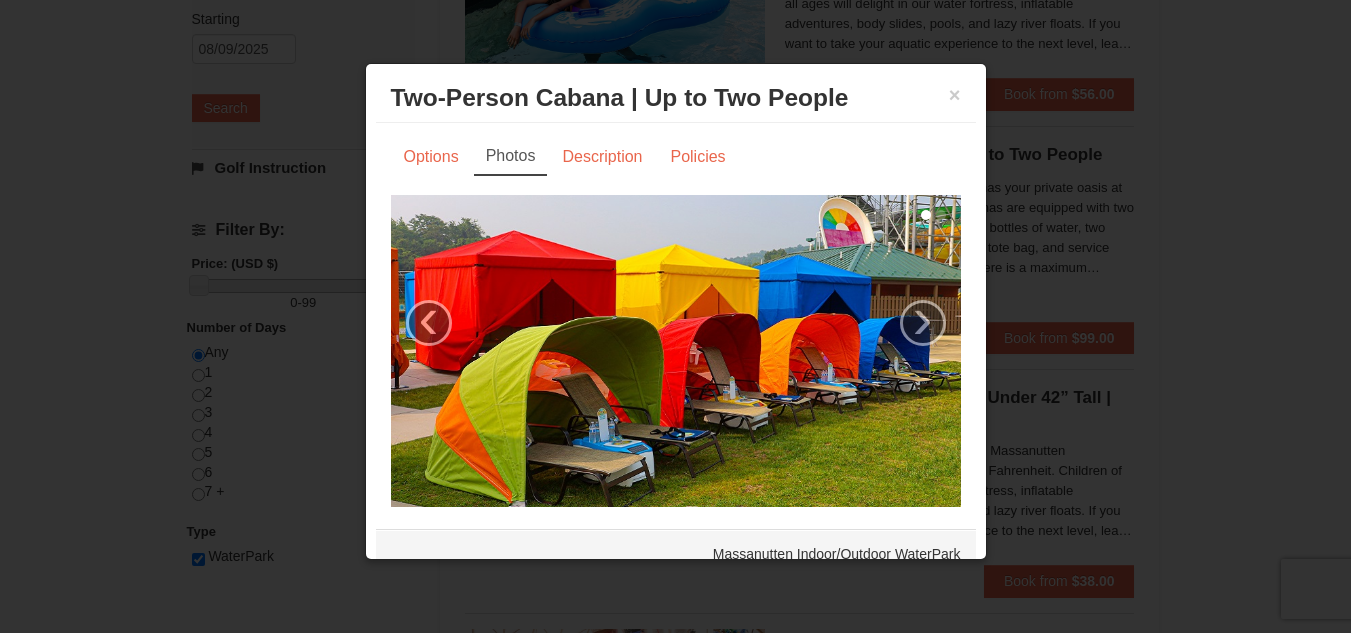 drag, startPoint x: 949, startPoint y: 259, endPoint x: 890, endPoint y: 390, distance: 143.67323 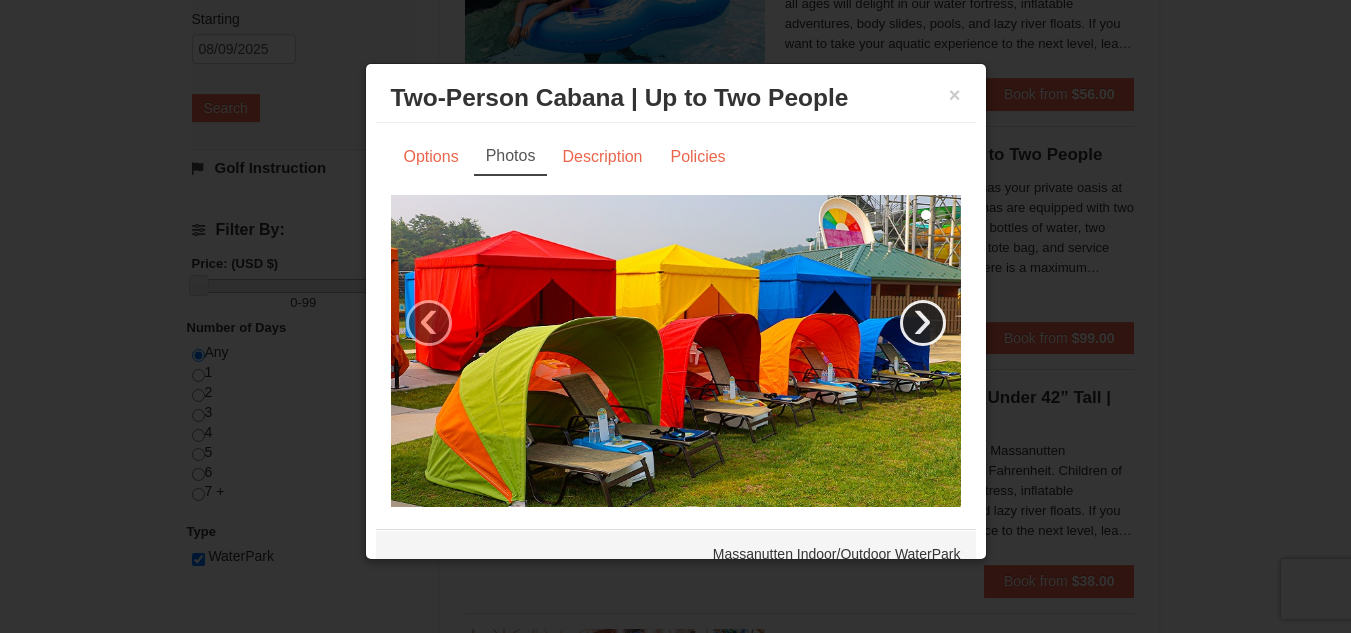 click on "›" at bounding box center [923, 323] 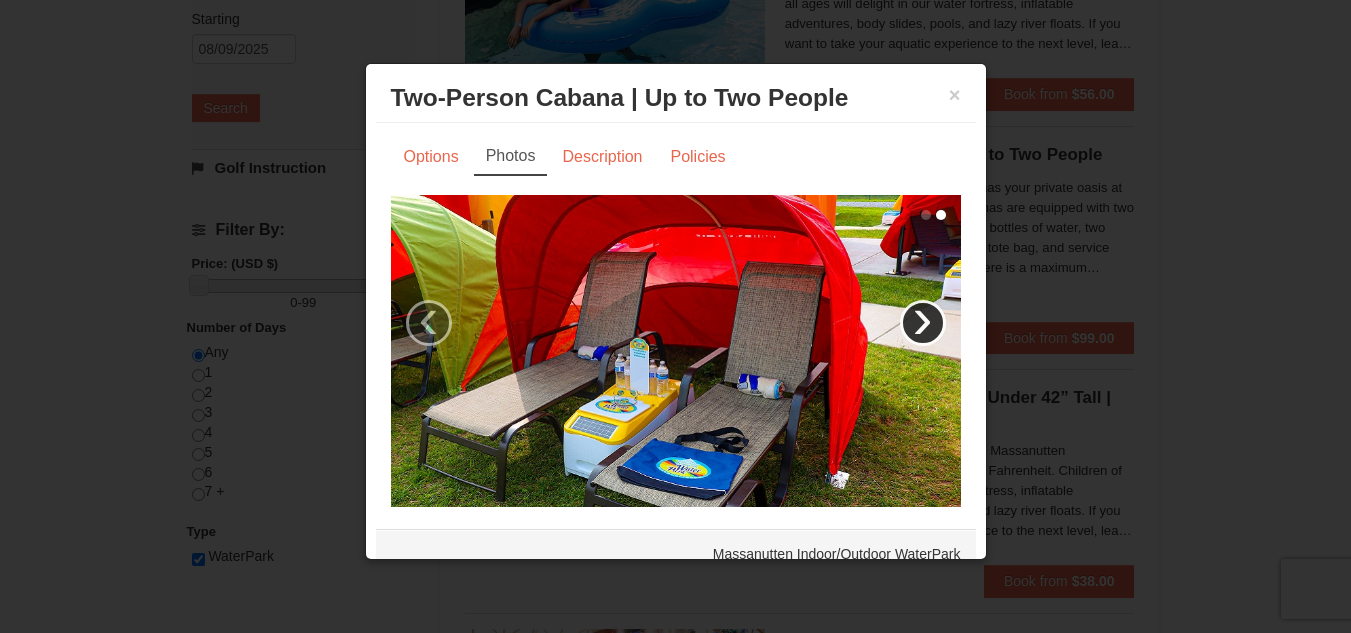 click on "›" at bounding box center [923, 323] 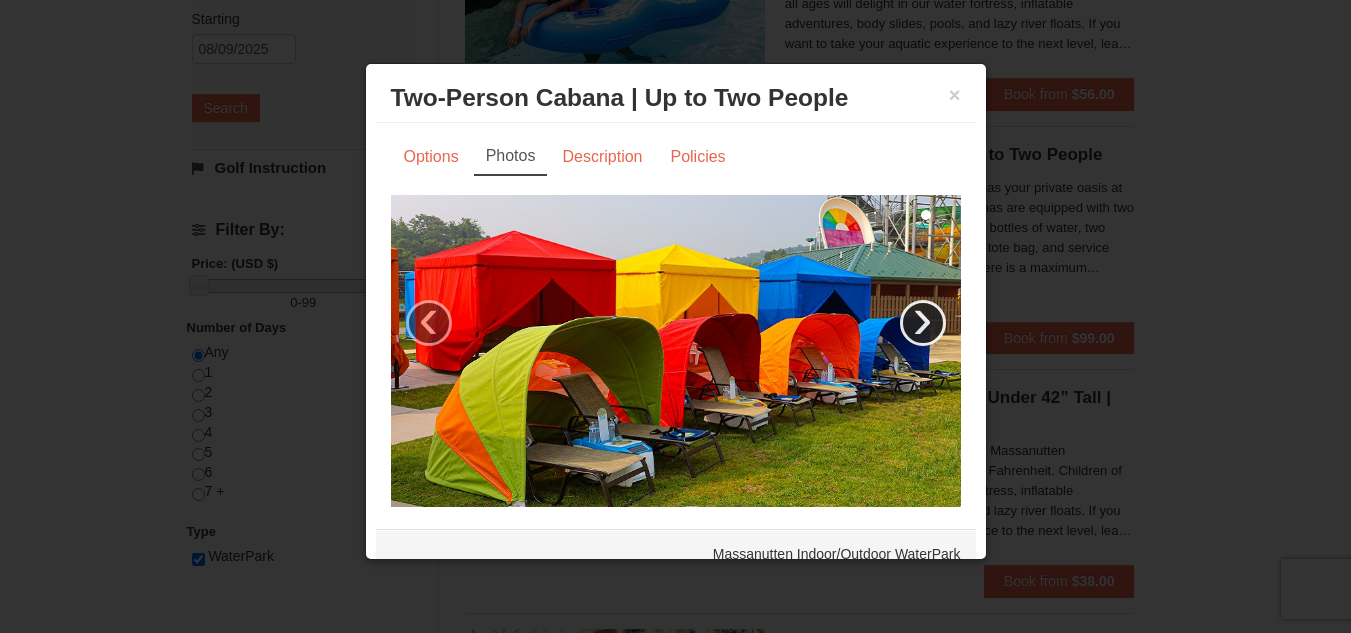 click on "›" at bounding box center [923, 323] 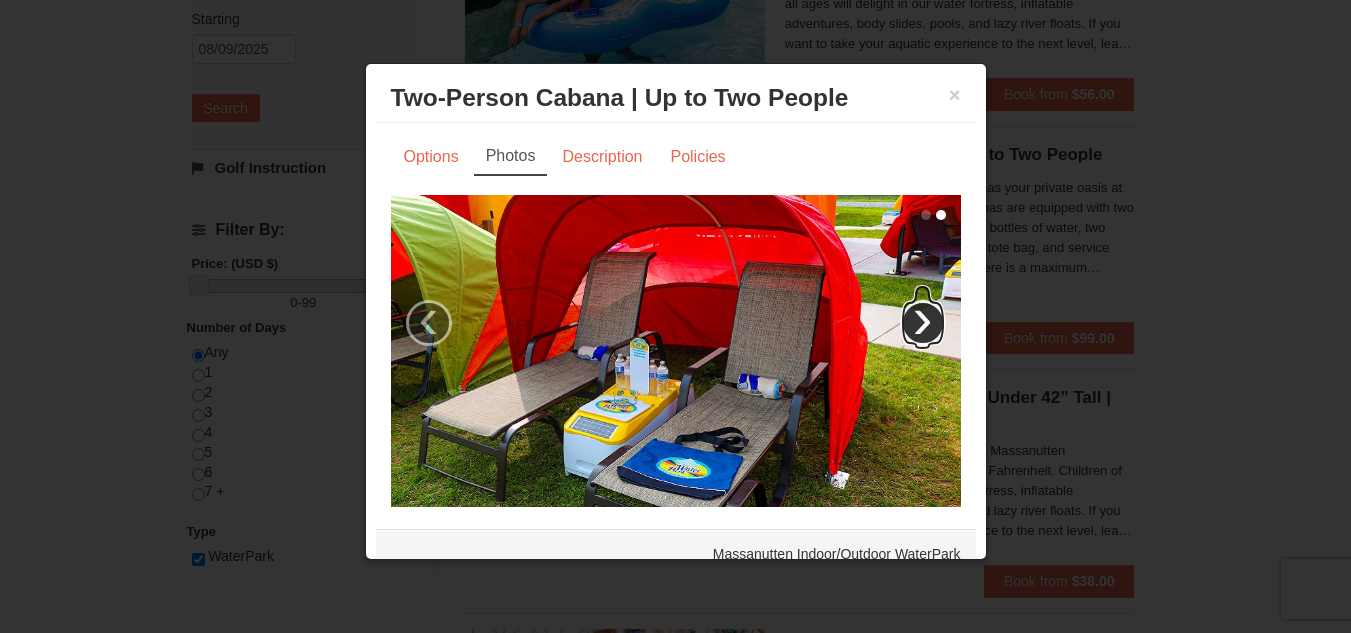 scroll, scrollTop: 30, scrollLeft: 0, axis: vertical 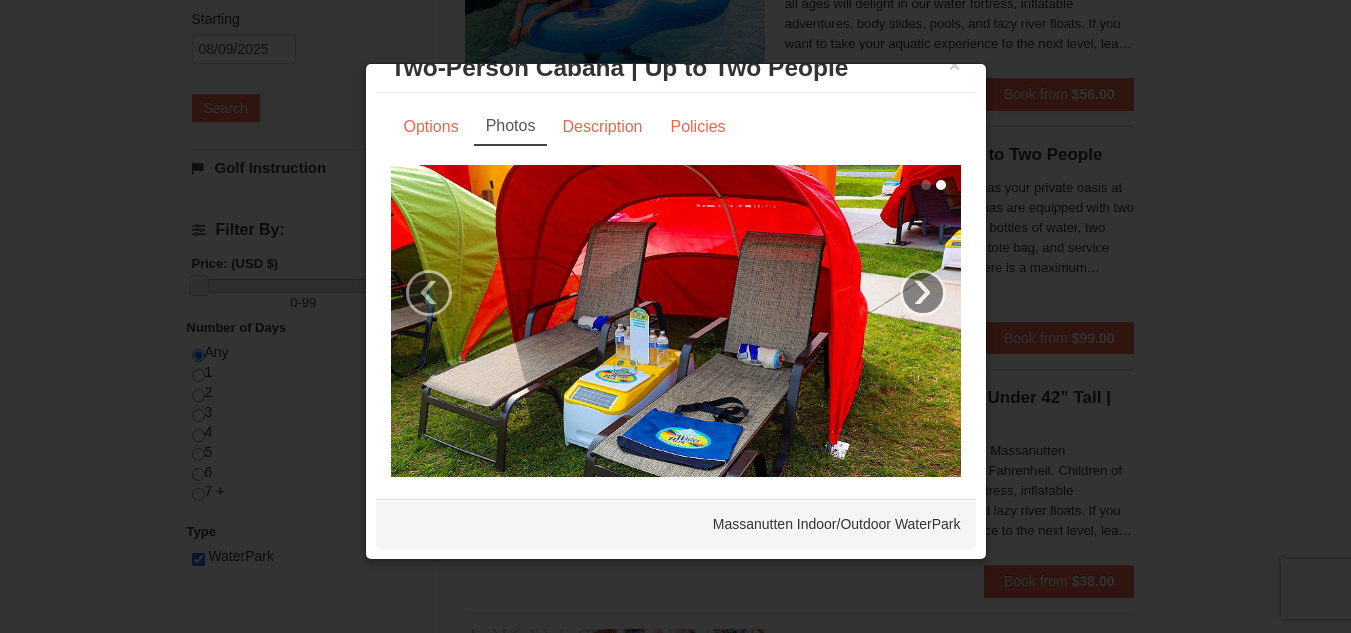 click at bounding box center (675, 316) 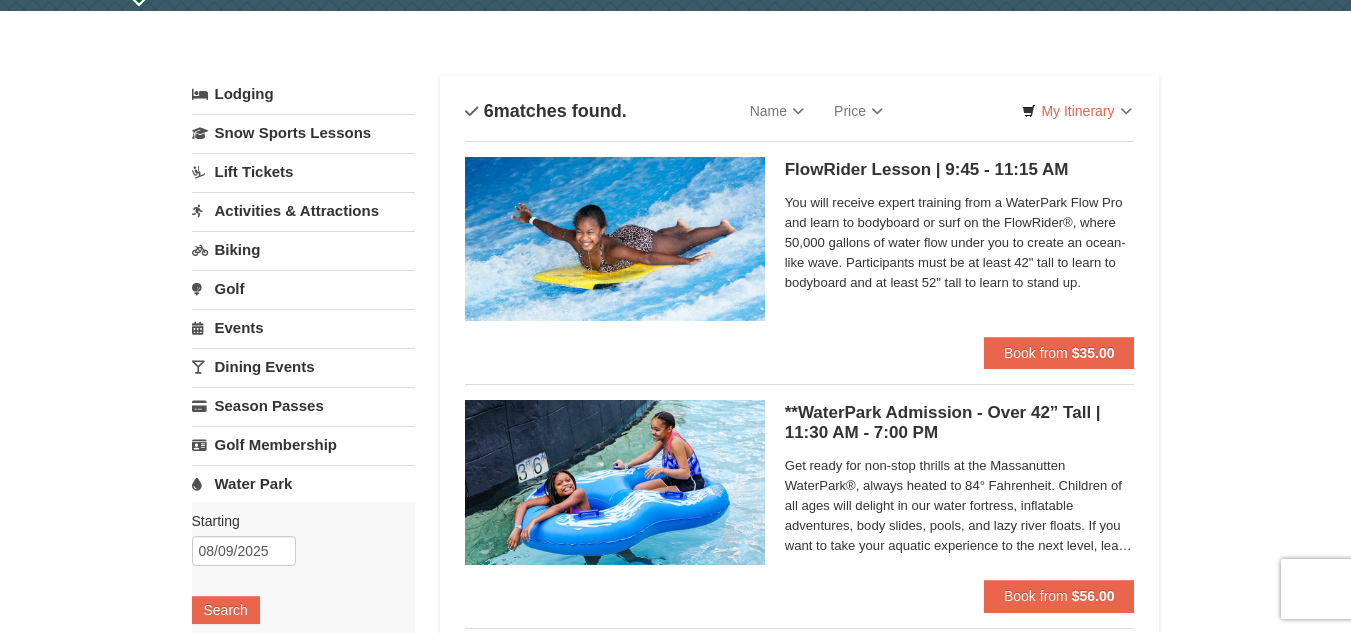 scroll, scrollTop: 0, scrollLeft: 0, axis: both 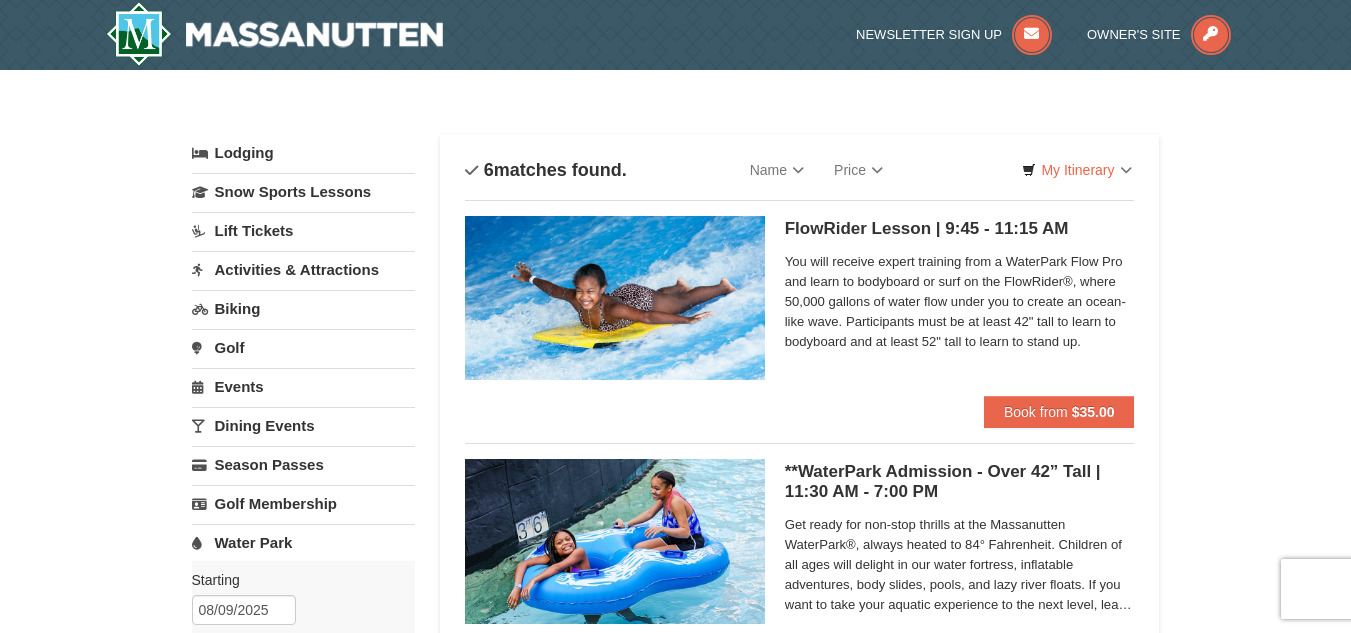 click on "Activities & Attractions" at bounding box center [303, 269] 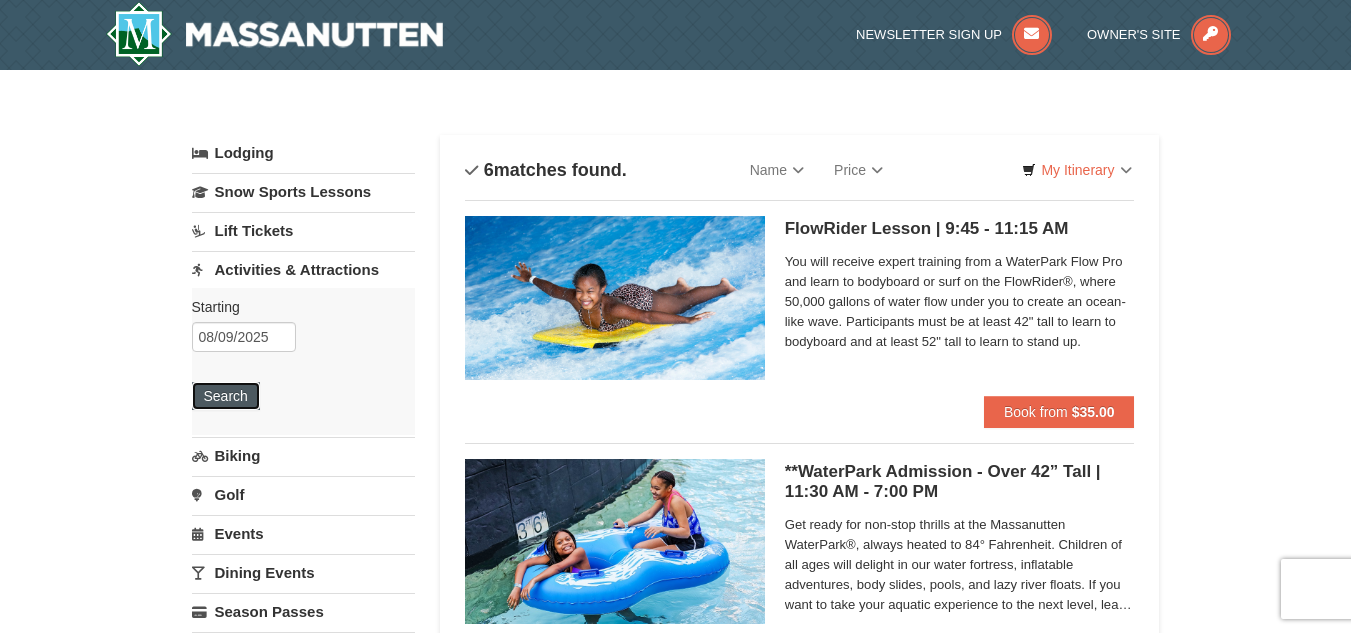 click on "Search" at bounding box center [226, 396] 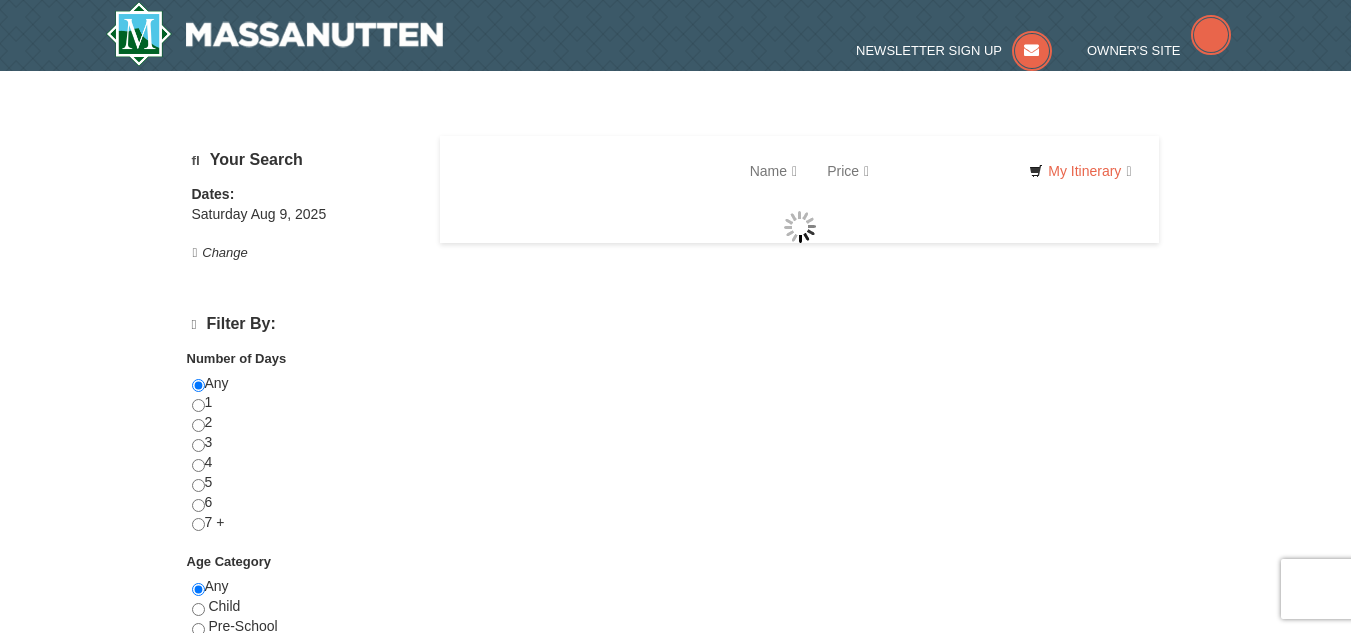 scroll, scrollTop: 0, scrollLeft: 0, axis: both 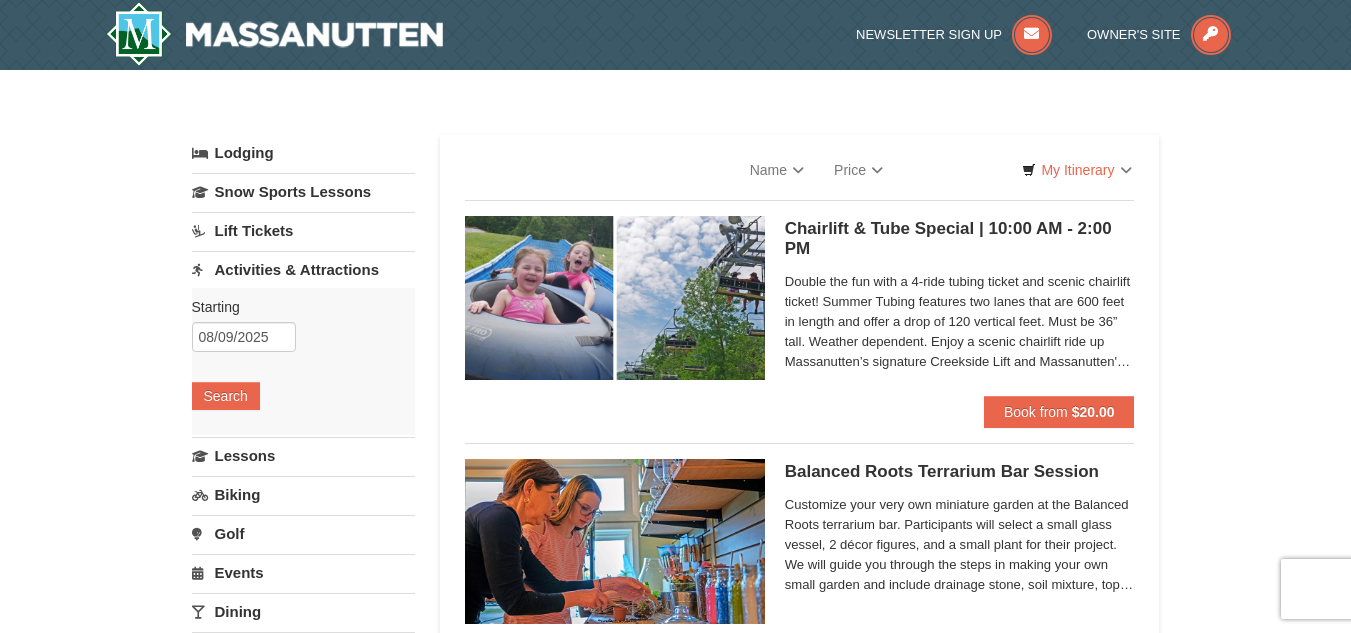 select on "8" 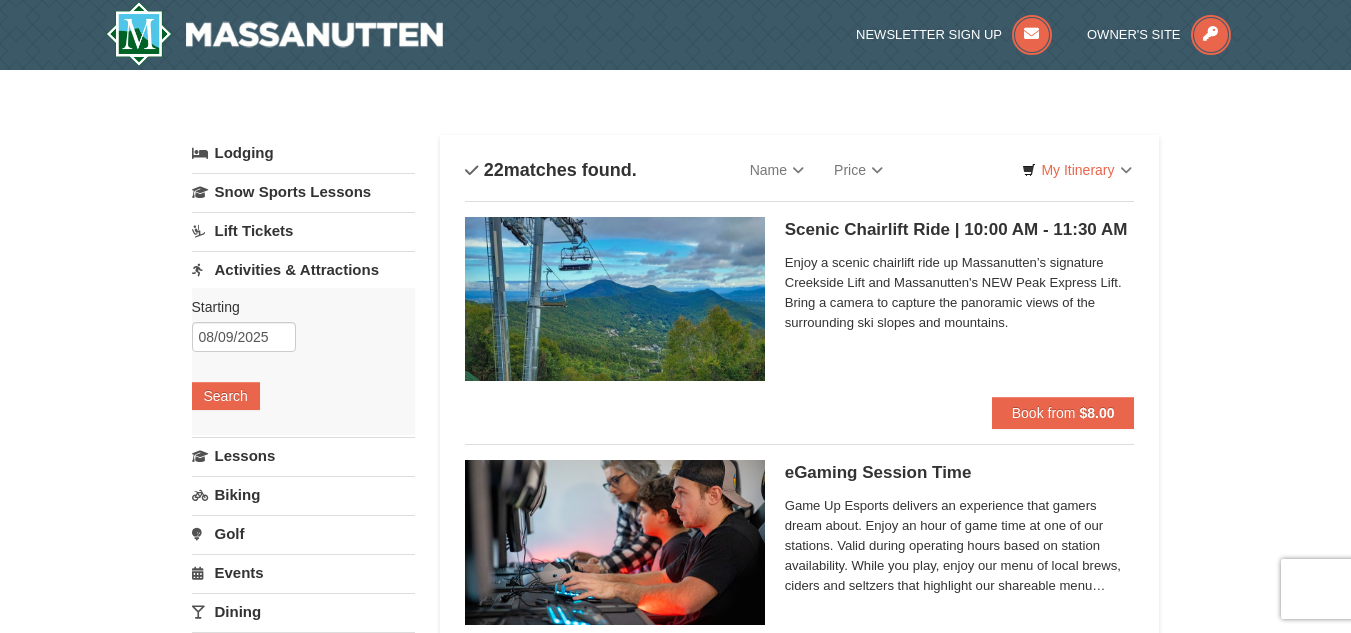 scroll, scrollTop: 0, scrollLeft: 0, axis: both 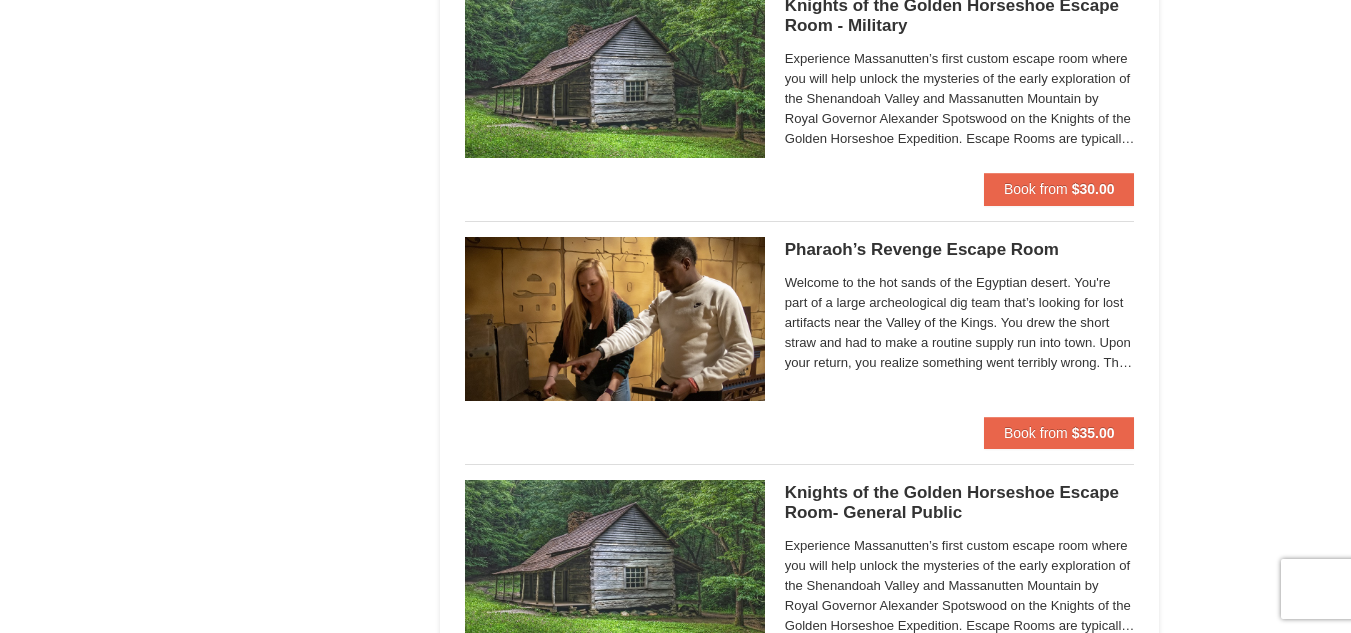 drag, startPoint x: 1363, startPoint y: 312, endPoint x: 1301, endPoint y: 106, distance: 215.12787 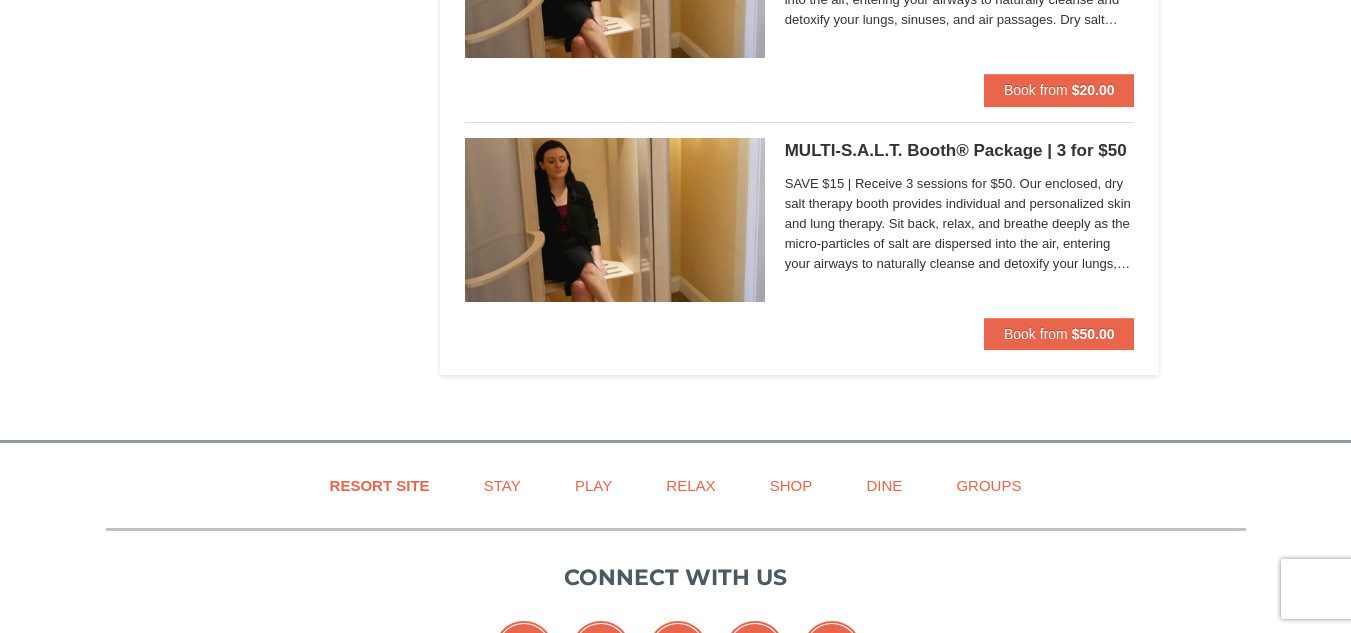 scroll, scrollTop: 0, scrollLeft: 0, axis: both 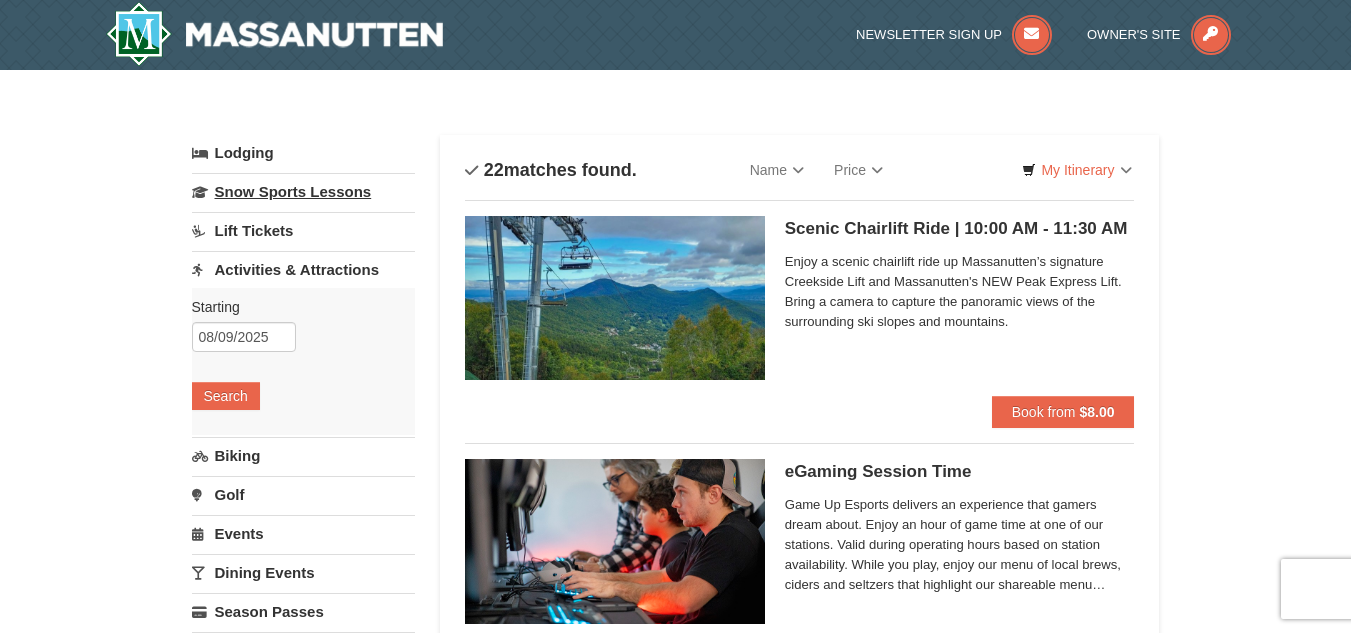 click on "Snow Sports Lessons" at bounding box center [303, 191] 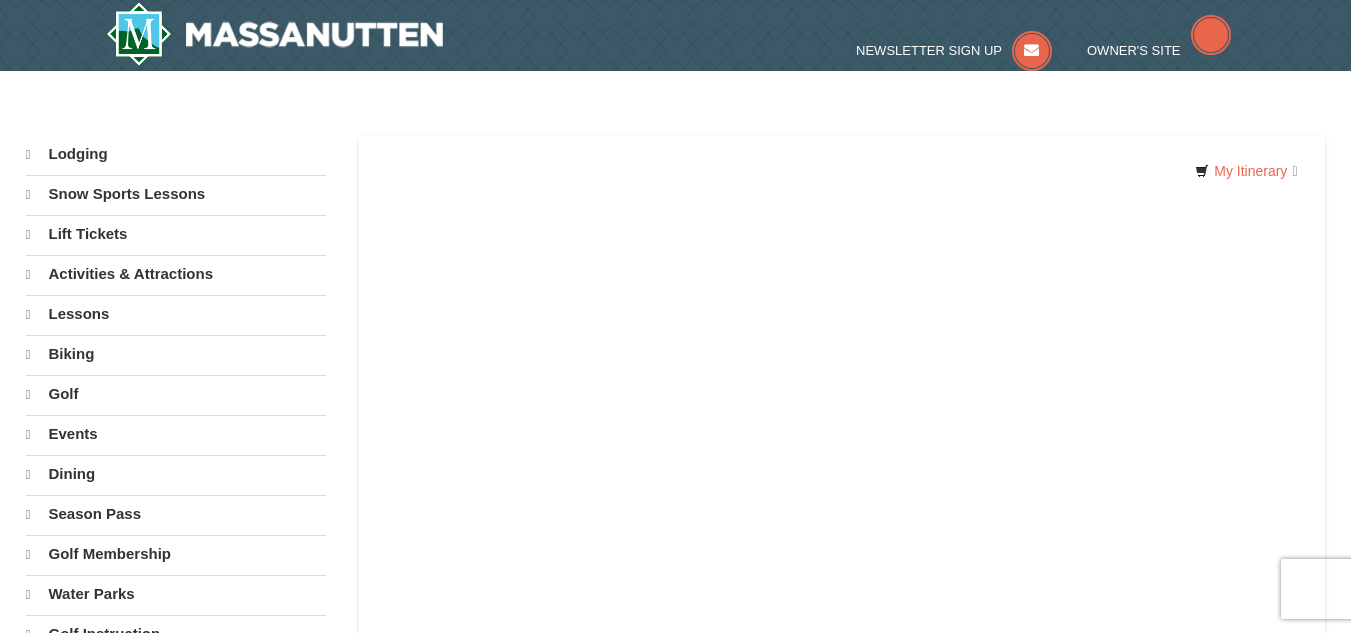 scroll, scrollTop: 0, scrollLeft: 0, axis: both 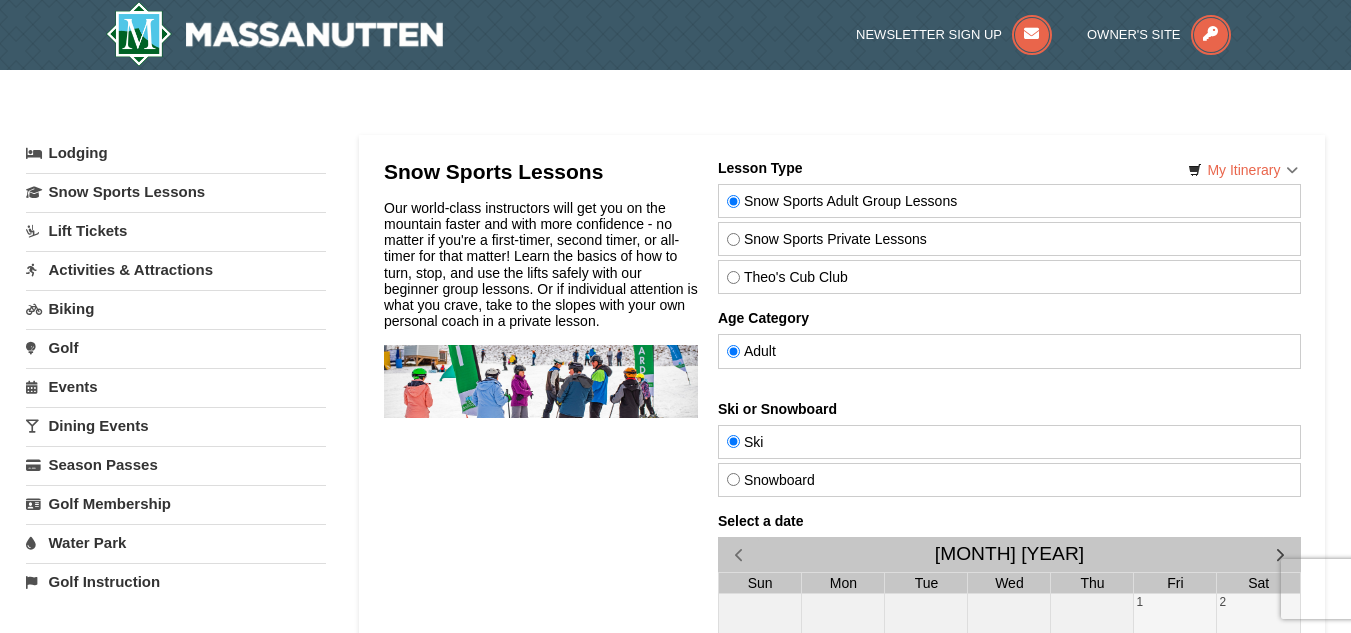 drag, startPoint x: 1365, startPoint y: 102, endPoint x: 263, endPoint y: 129, distance: 1102.3307 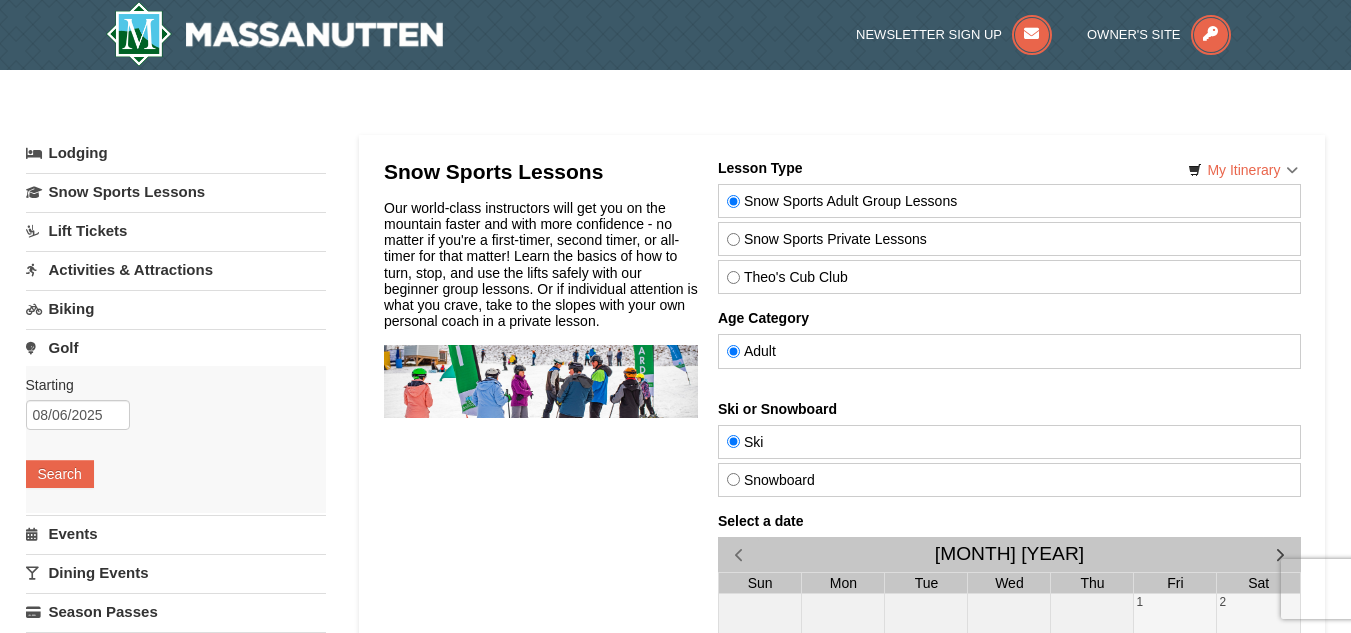 click on "Biking" at bounding box center [176, 308] 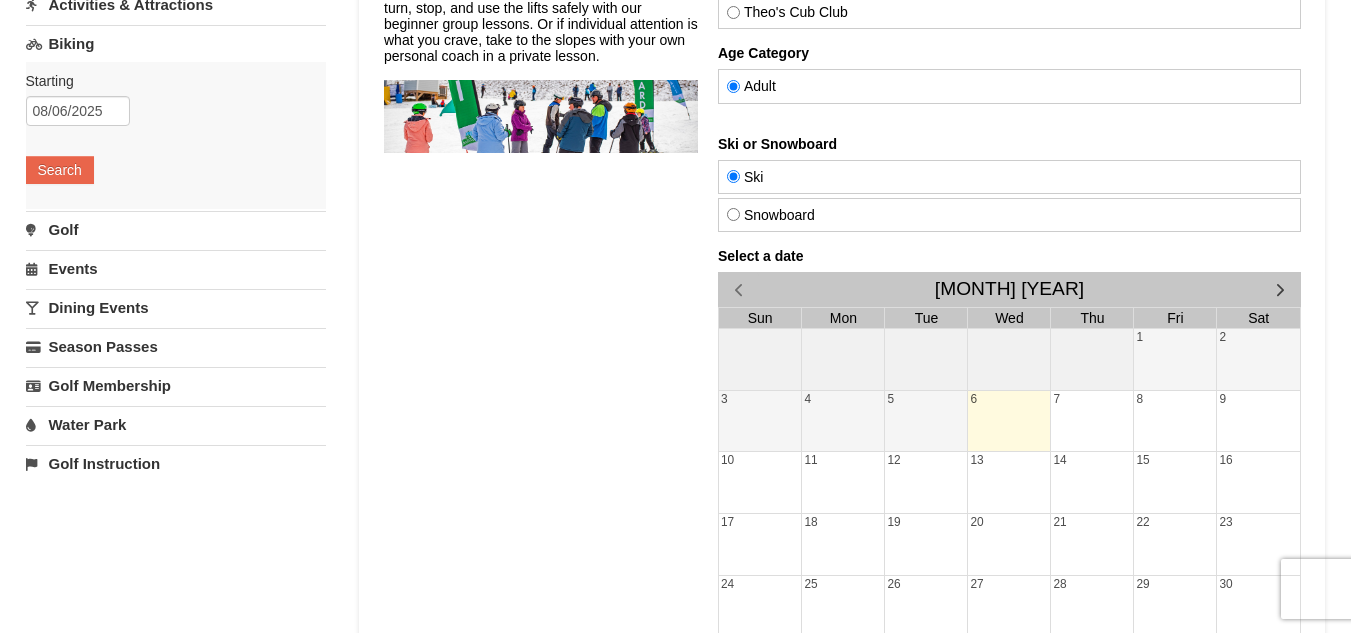 scroll, scrollTop: 304, scrollLeft: 0, axis: vertical 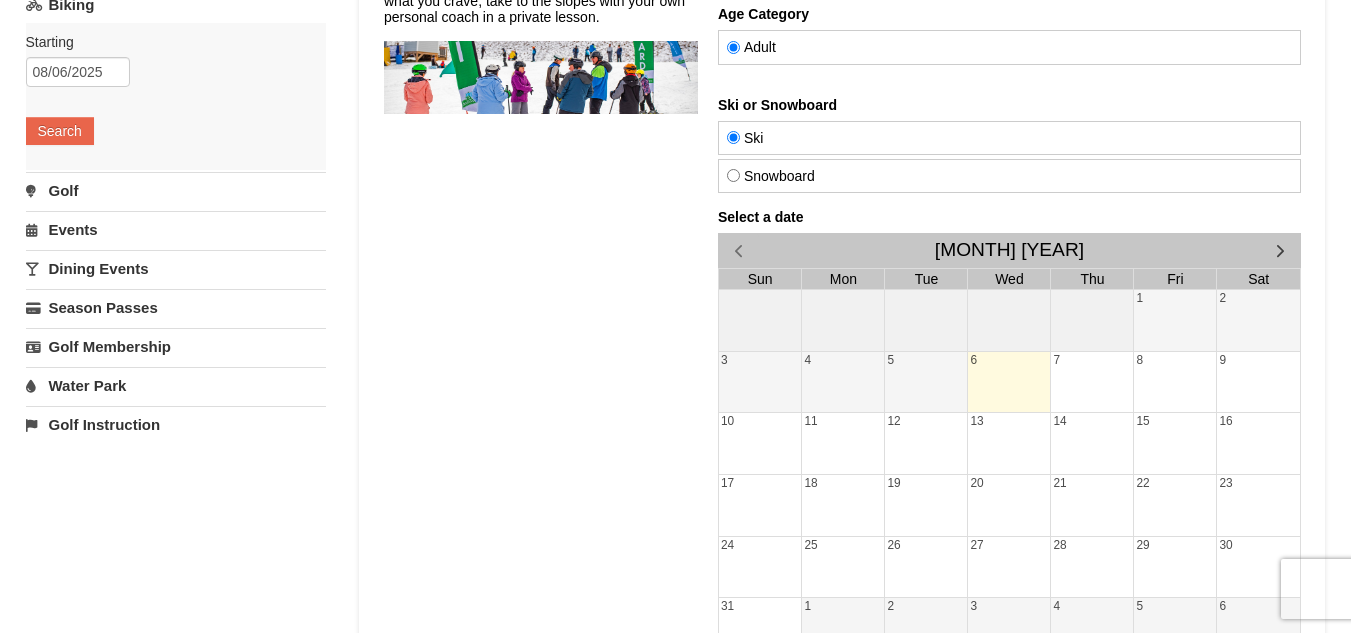 click on "Water Park" at bounding box center (176, 385) 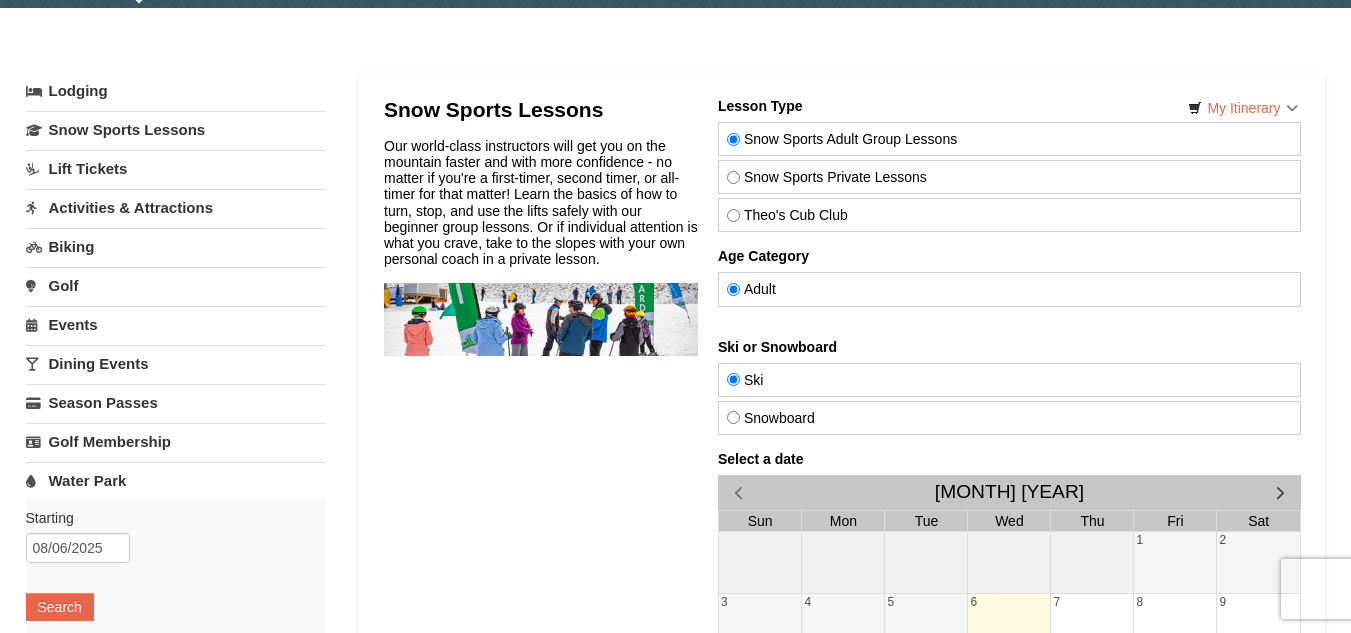 scroll, scrollTop: 37, scrollLeft: 0, axis: vertical 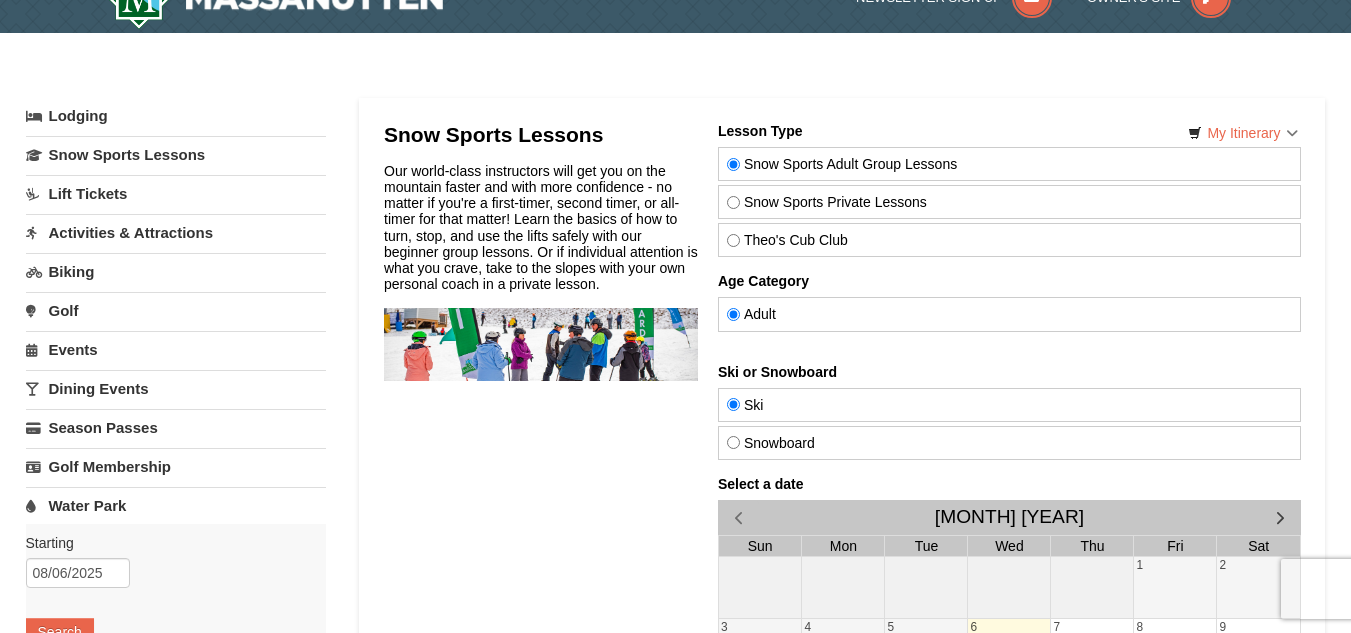 click on "Dining Events" at bounding box center (176, 388) 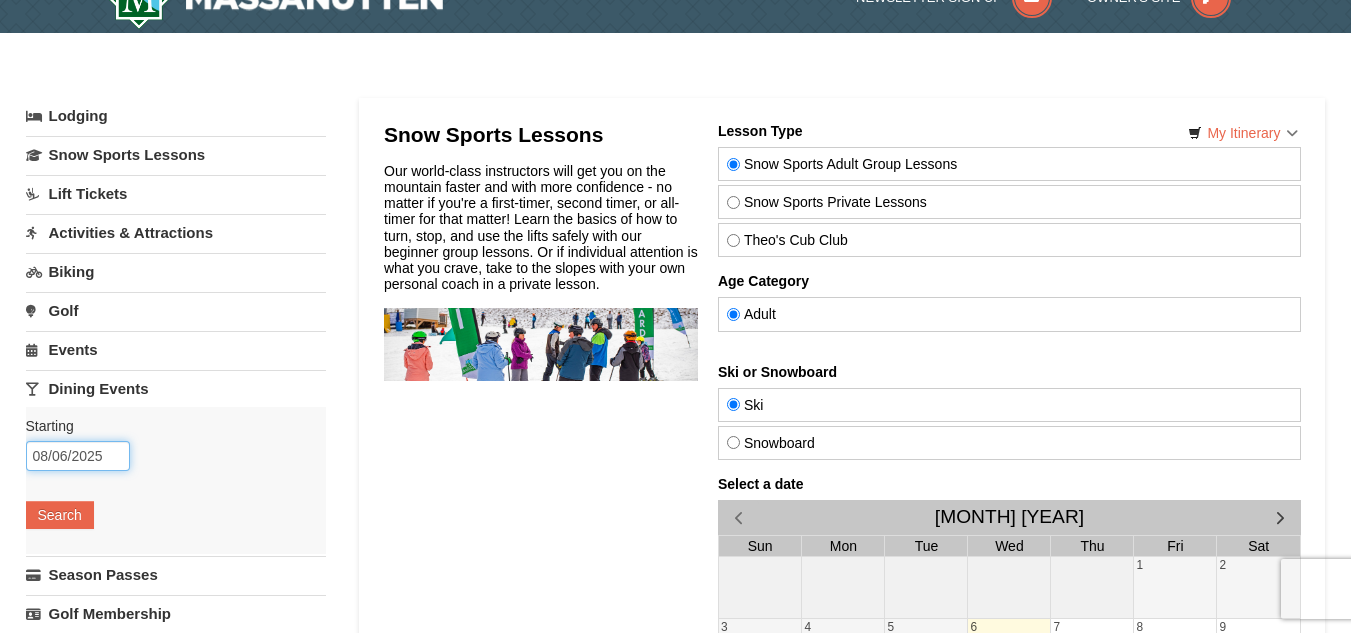 click on "08/06/2025" at bounding box center (78, 456) 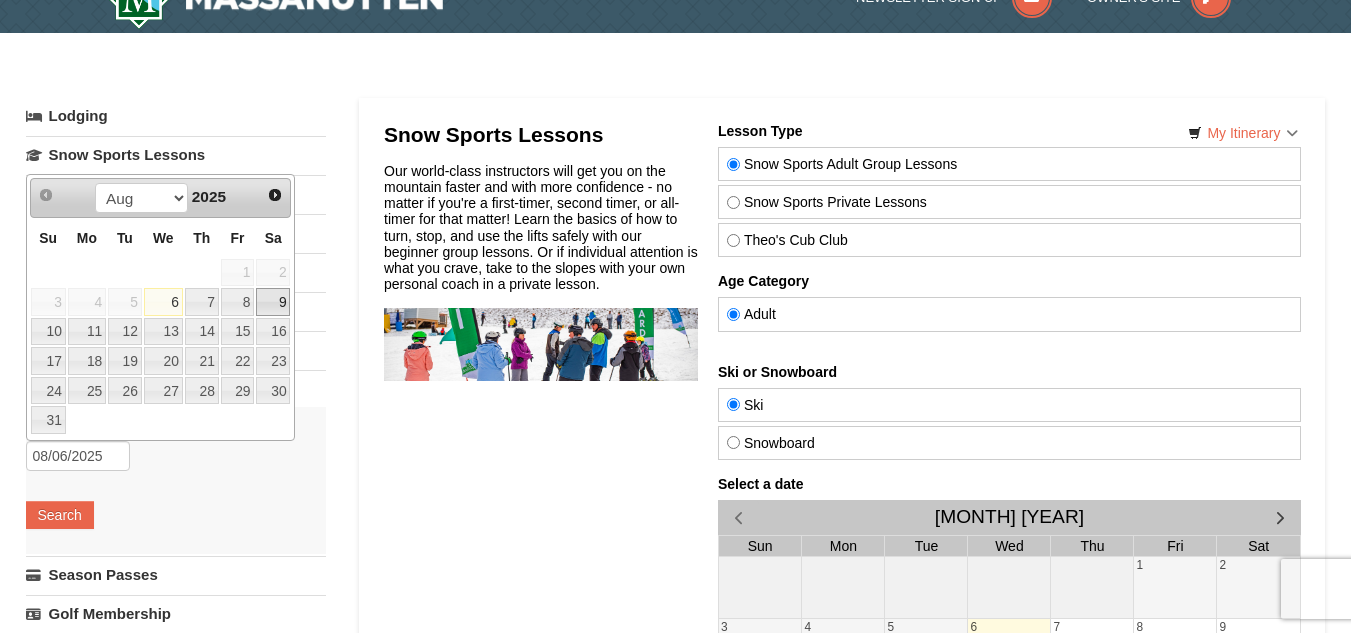 click on "9" at bounding box center (273, 302) 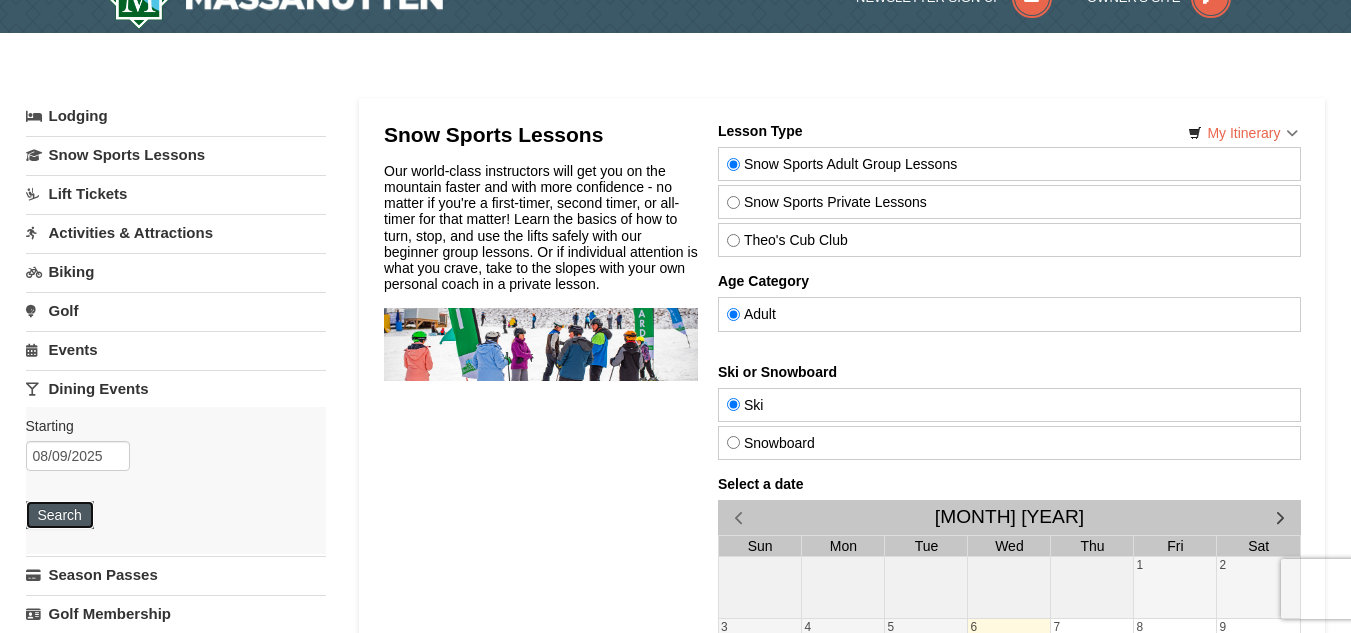 click on "Search" at bounding box center [60, 515] 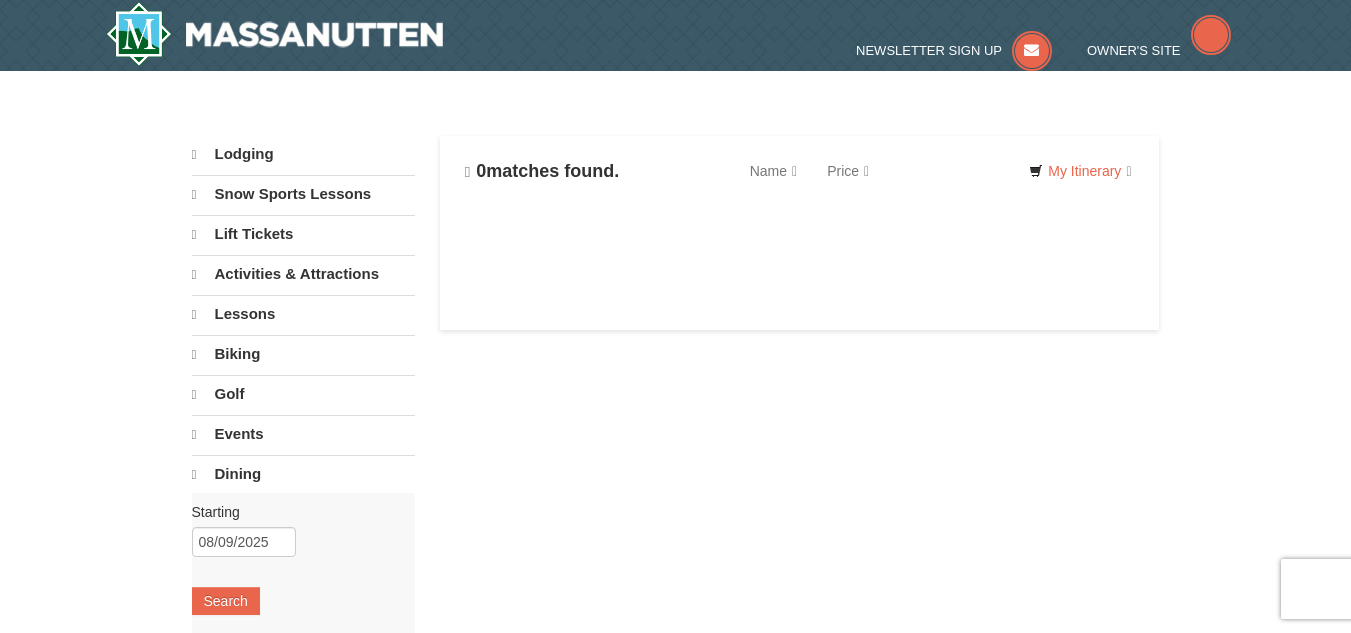 scroll, scrollTop: 0, scrollLeft: 0, axis: both 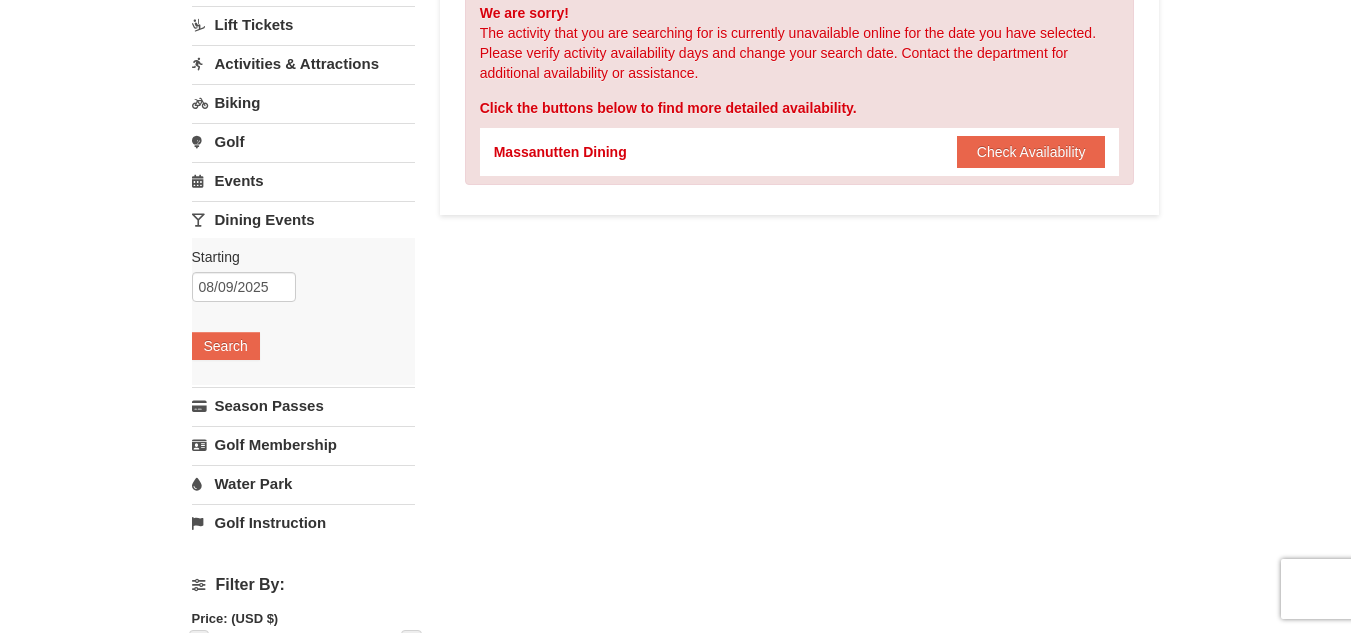 click on "Events" at bounding box center [303, 180] 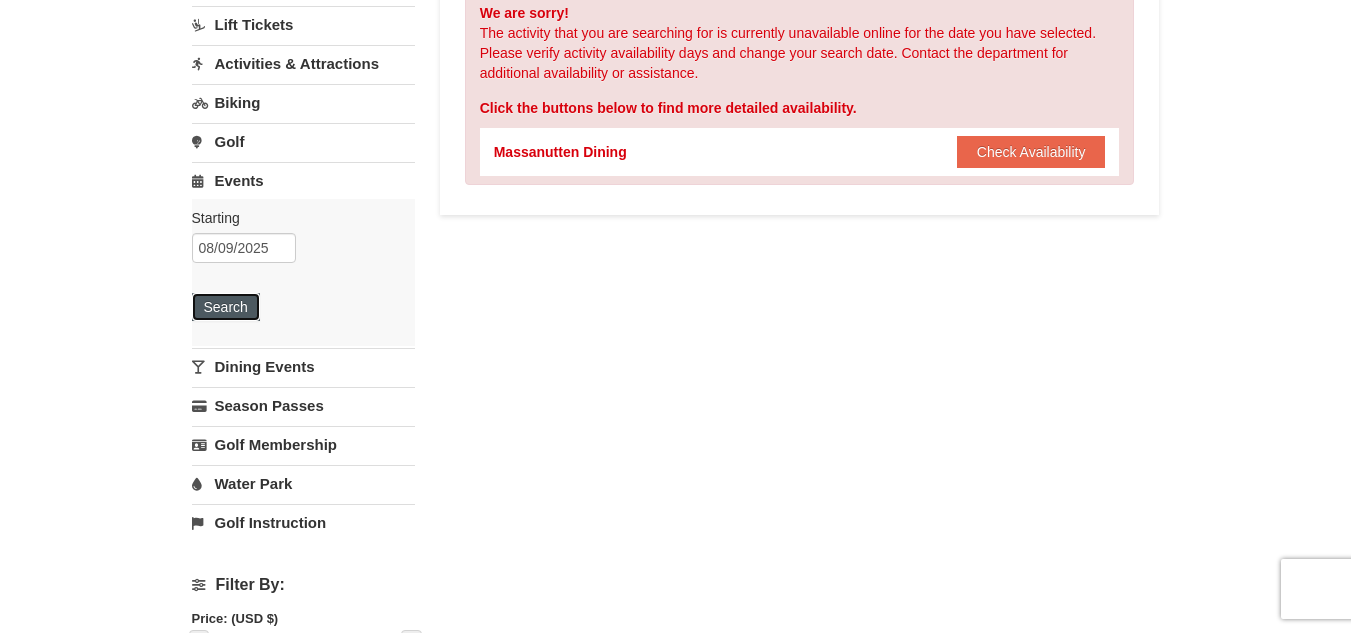 click on "Search" at bounding box center (226, 307) 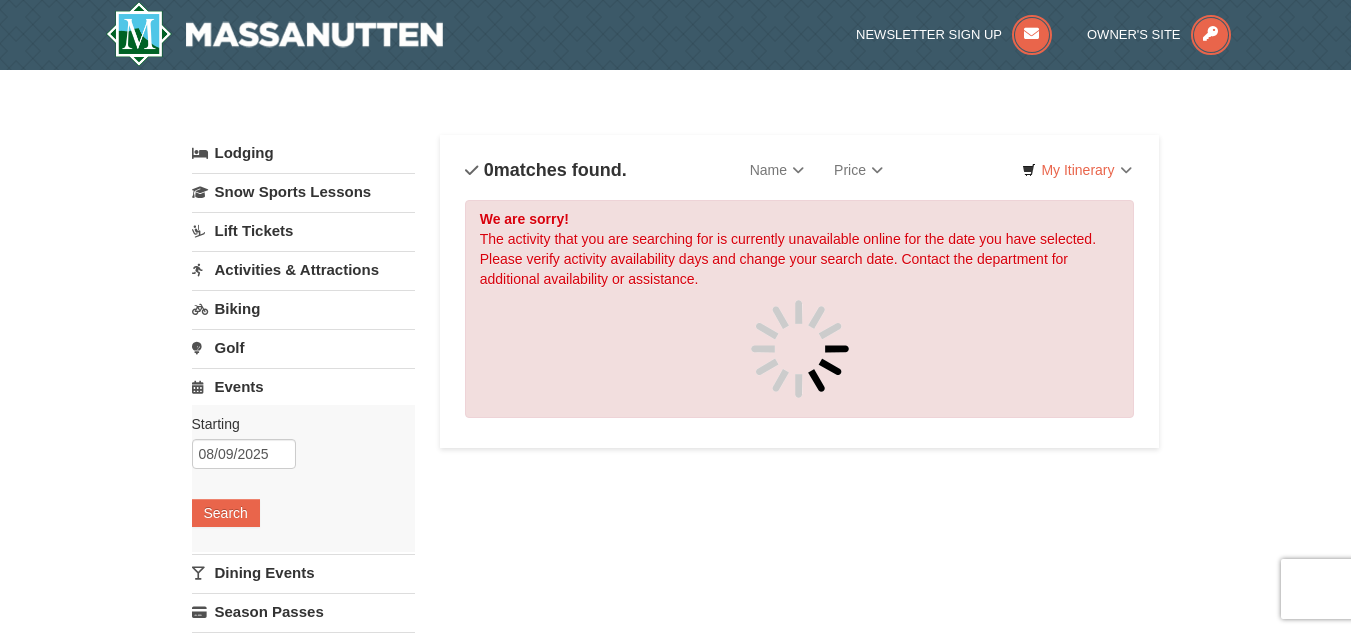 scroll, scrollTop: 0, scrollLeft: 0, axis: both 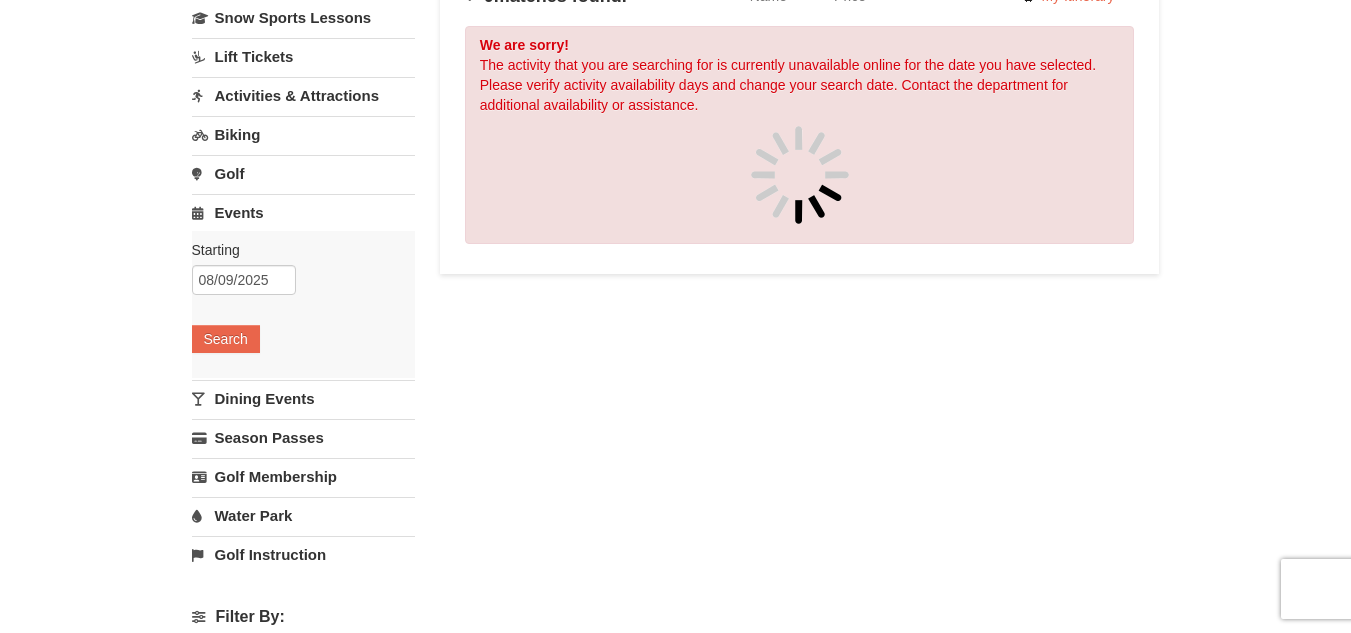 click on "Lodging
Arrival Please format dates MM/DD/YYYY Please format dates MM/DD/YYYY
08/09/2025
Departure Please format dates MM/DD/YYYY Please format dates MM/DD/YYYY
08/11/2025
Adults Please format dates MM/DD/YYYY
2
Children Please format dates MM/DD/YYYY
0
Search" at bounding box center [303, 267] 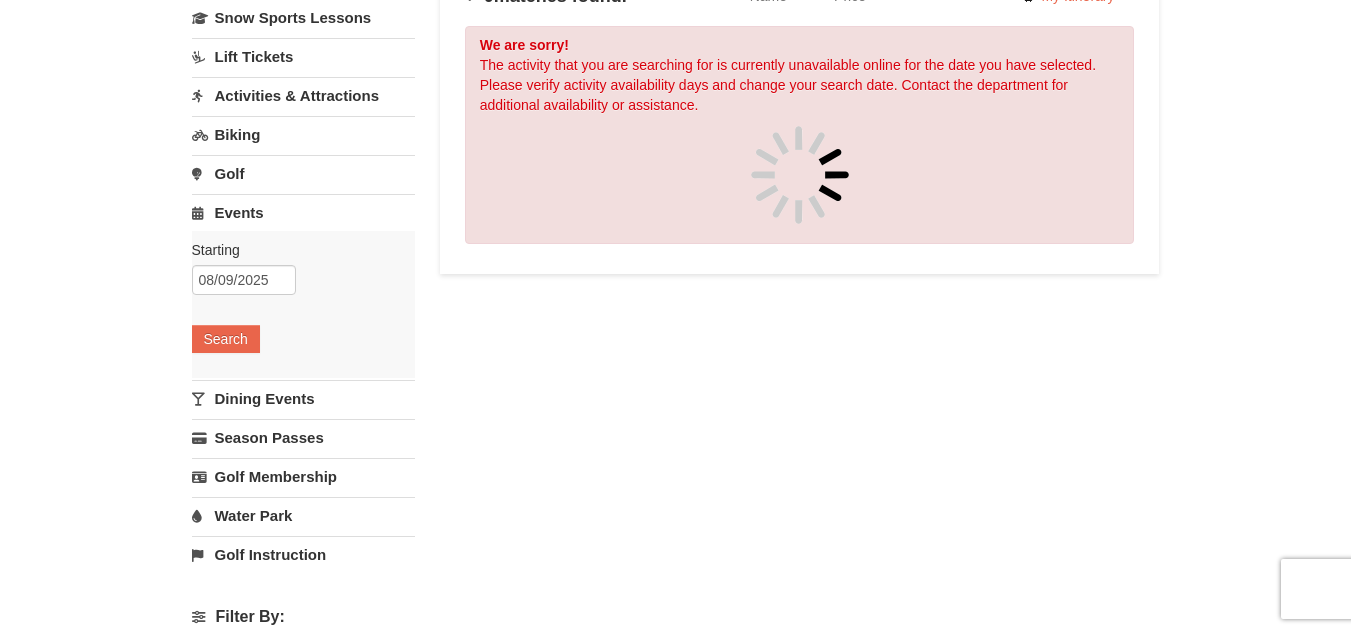 click on "Lodging
Arrival Please format dates MM/DD/YYYY Please format dates MM/DD/YYYY
08/09/2025
Departure Please format dates MM/DD/YYYY Please format dates MM/DD/YYYY
08/11/2025
Adults Please format dates MM/DD/YYYY
2
Children Please format dates MM/DD/YYYY
0
Search" at bounding box center [303, 267] 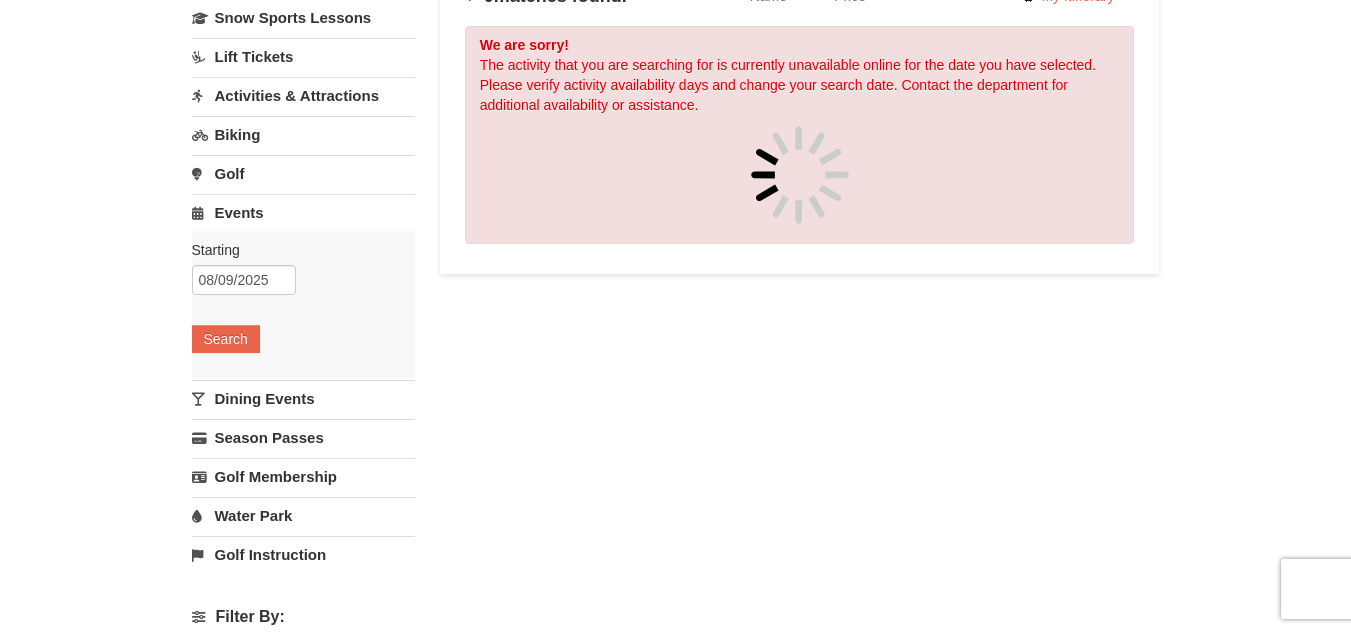 click on "Biking" at bounding box center (303, 134) 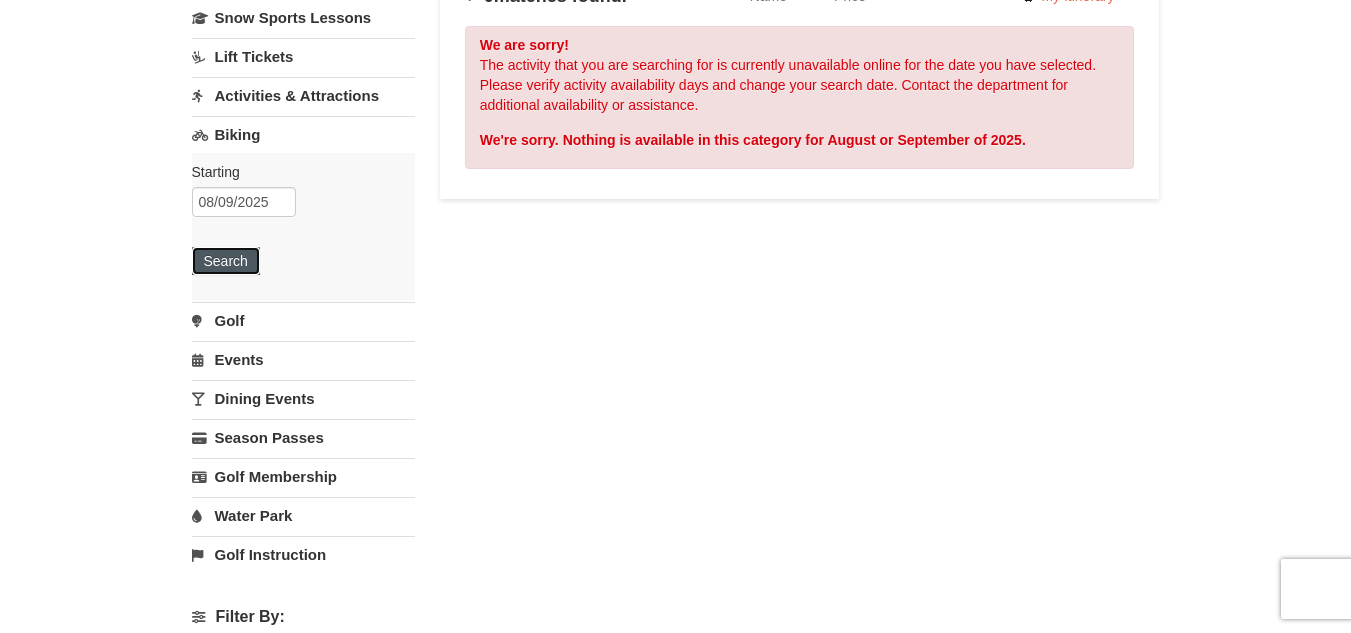 click on "Search" at bounding box center [226, 261] 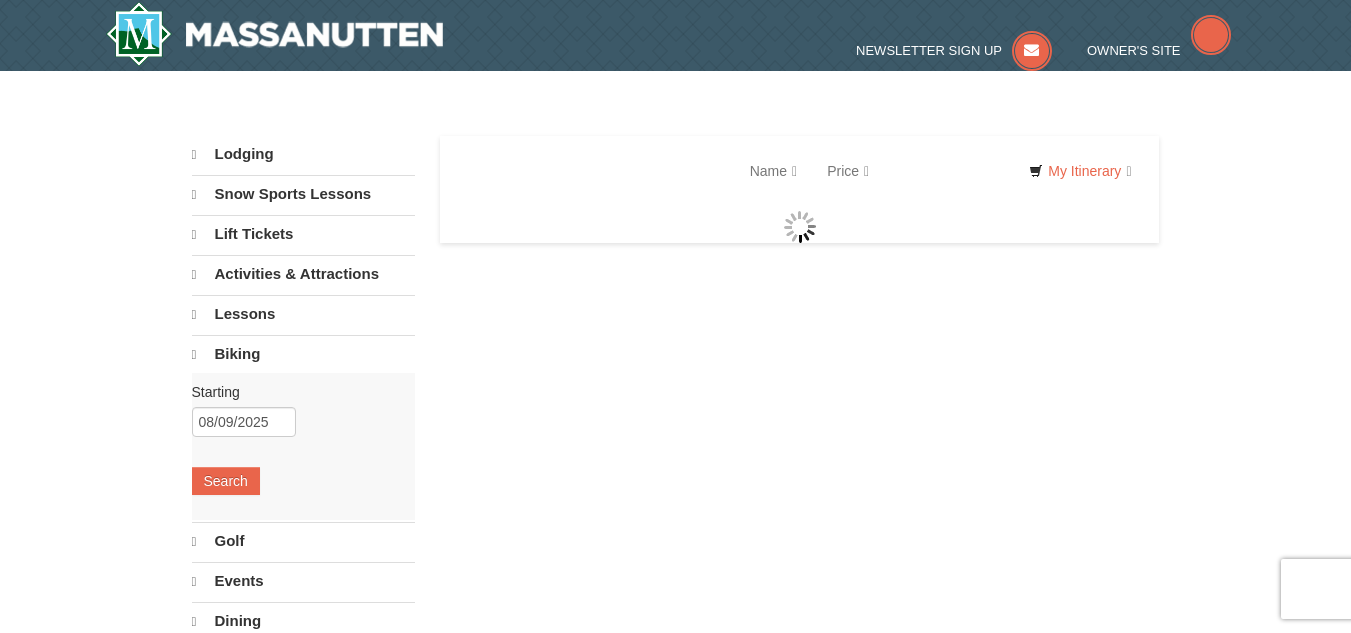 scroll, scrollTop: 0, scrollLeft: 0, axis: both 